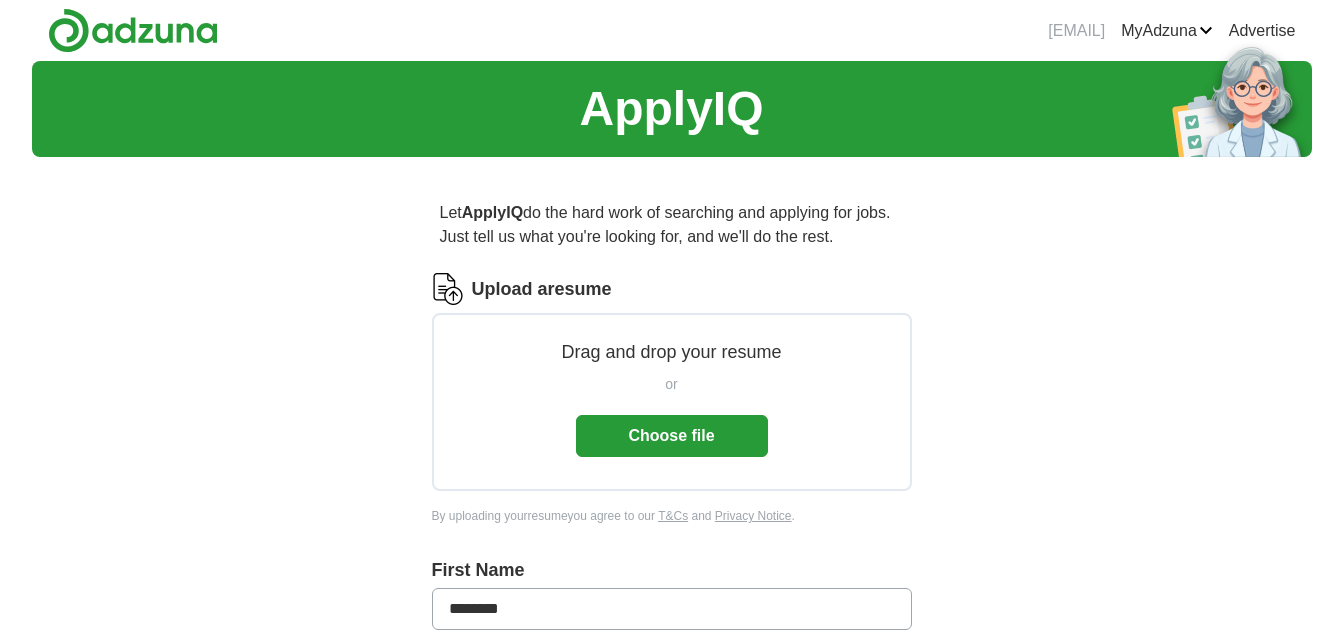 scroll, scrollTop: 0, scrollLeft: 0, axis: both 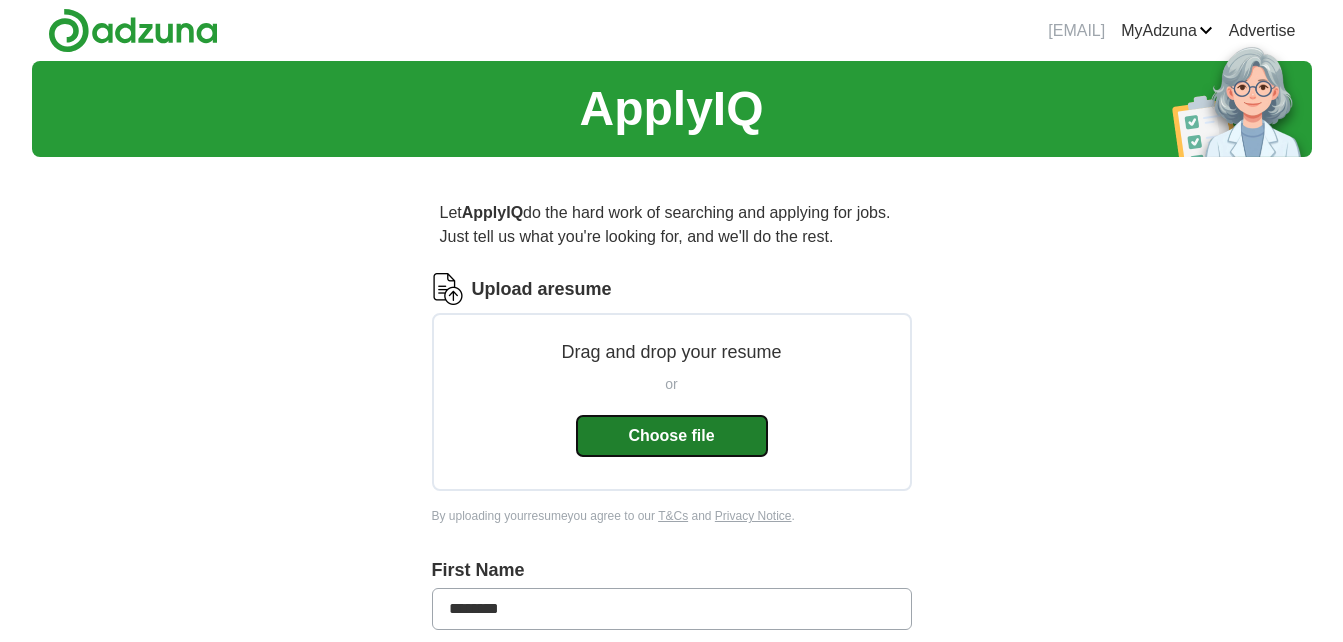 click on "Choose file" at bounding box center [672, 436] 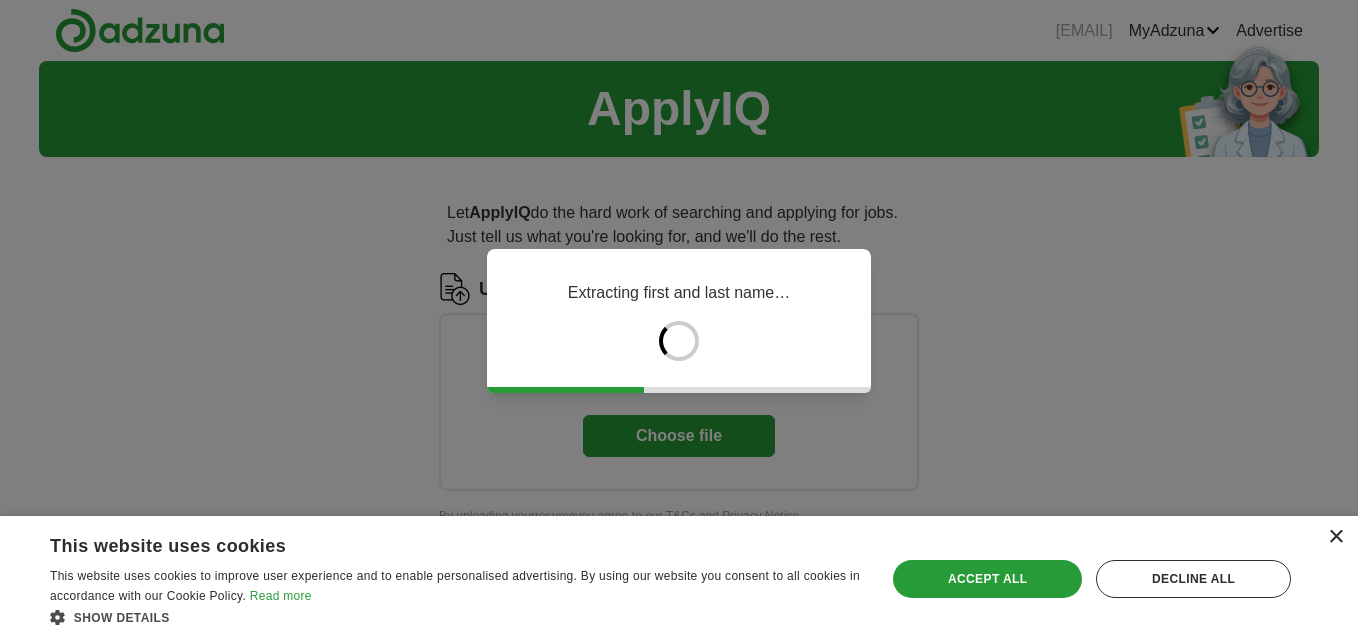 click on "×" at bounding box center (1335, 537) 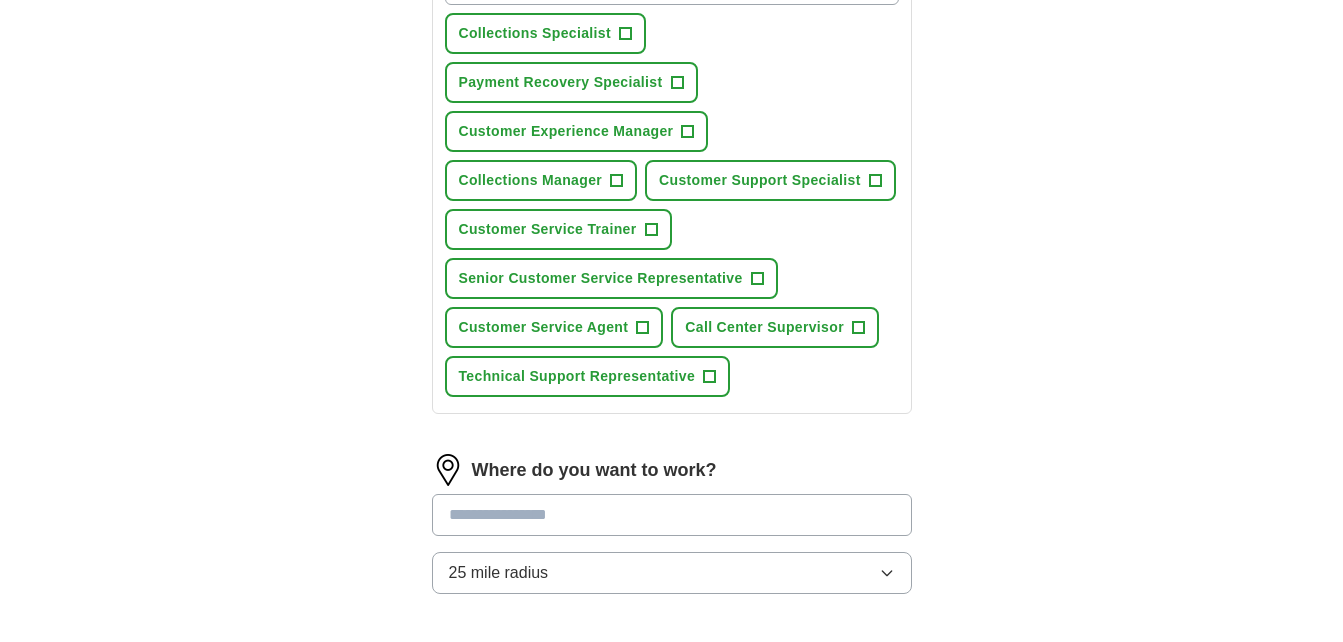 scroll, scrollTop: 800, scrollLeft: 0, axis: vertical 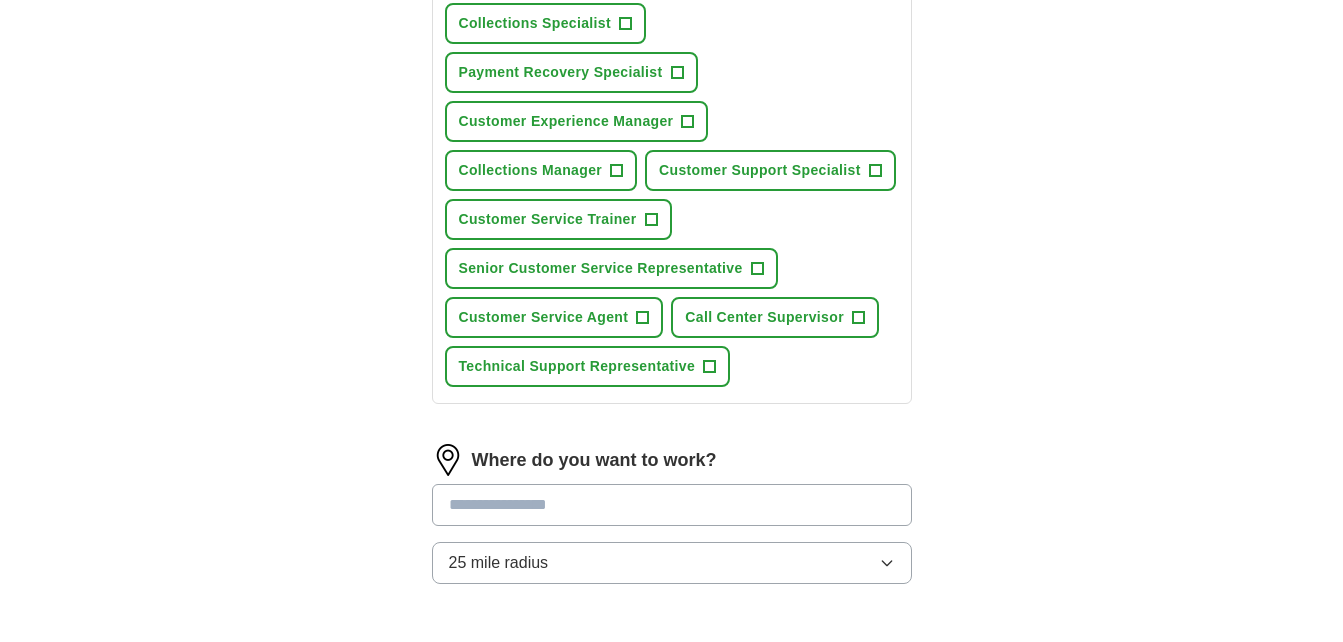 click at bounding box center [672, 505] 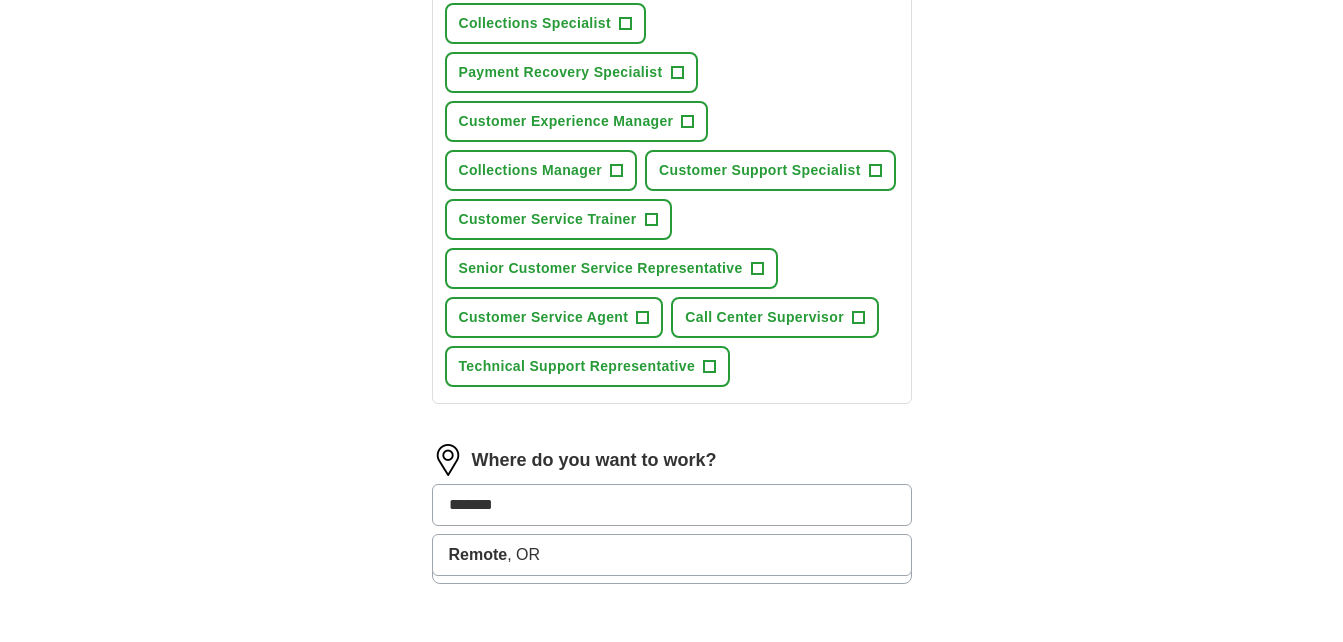 drag, startPoint x: 547, startPoint y: 512, endPoint x: 306, endPoint y: 533, distance: 241.91321 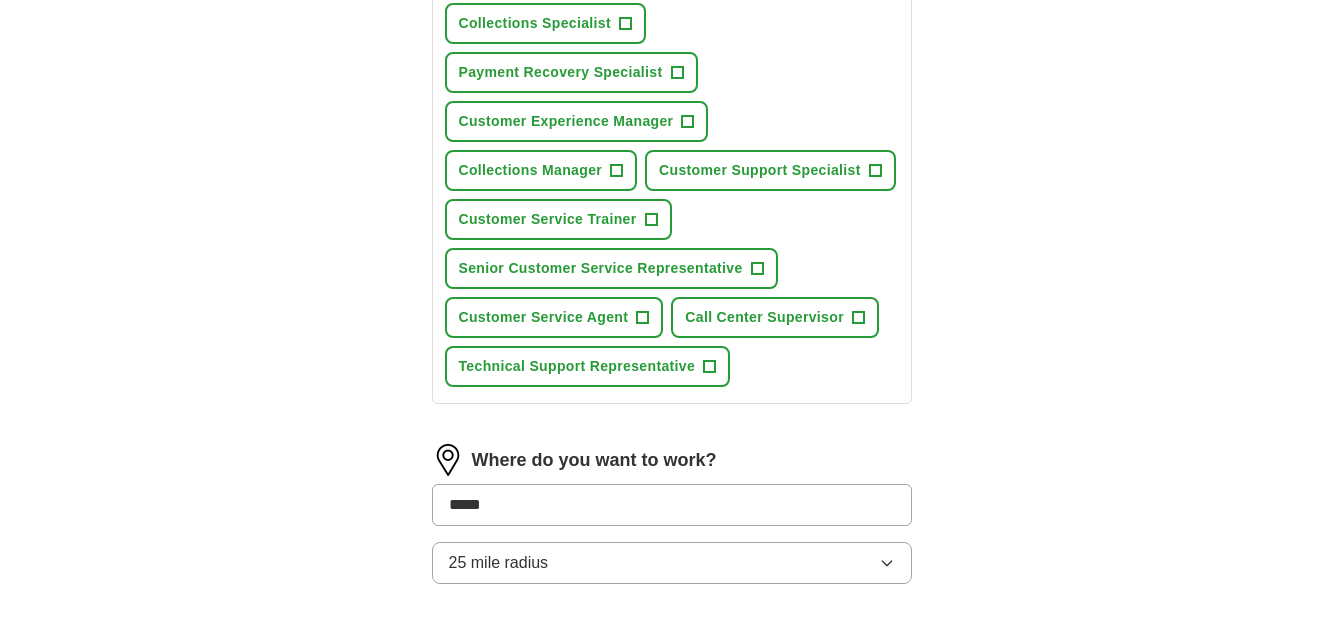 type on "*****" 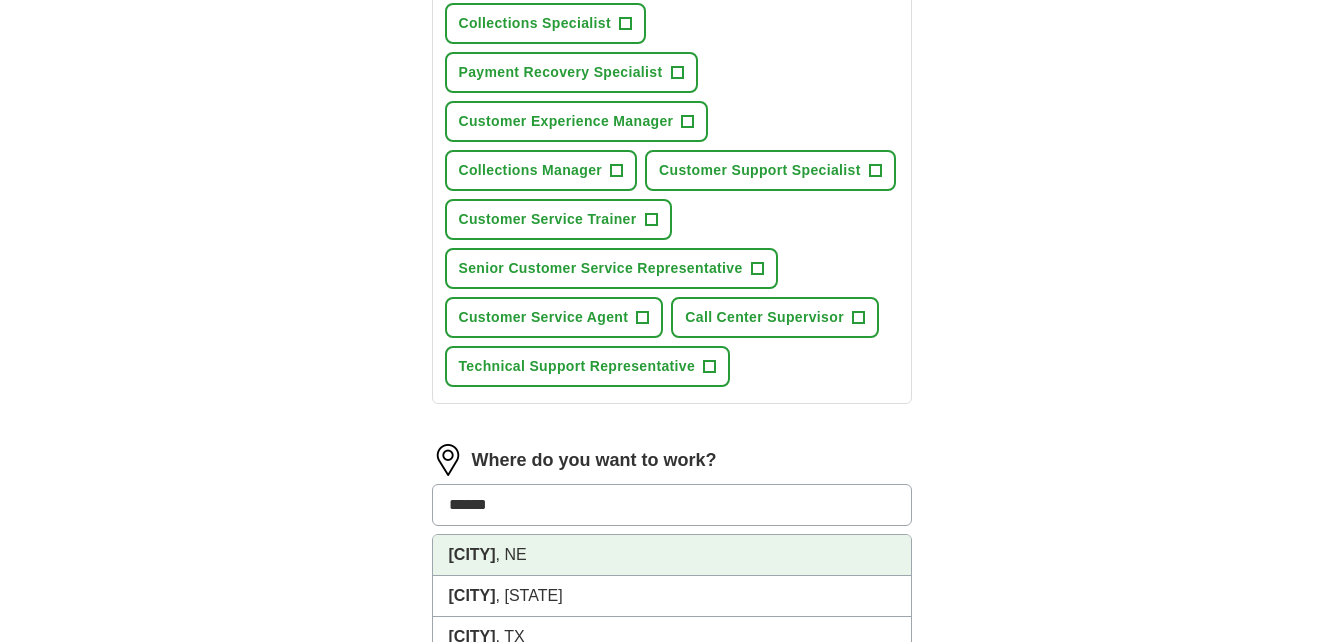 click on "[CITY]" at bounding box center (472, 554) 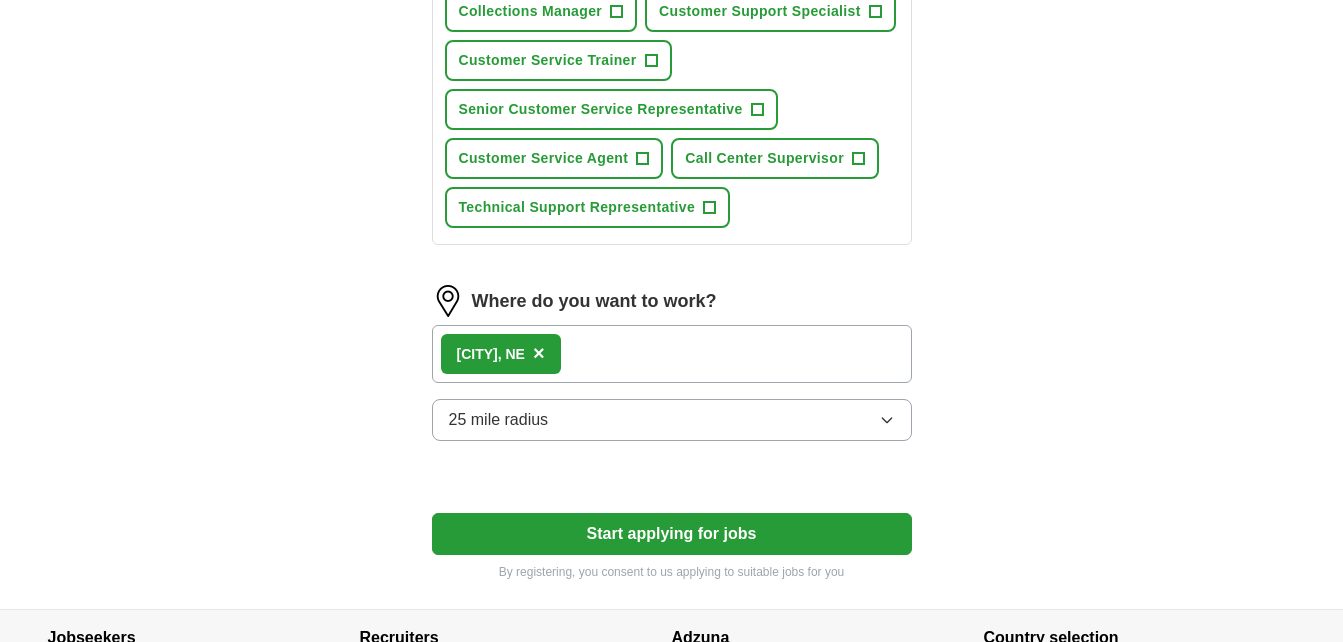 scroll, scrollTop: 1000, scrollLeft: 0, axis: vertical 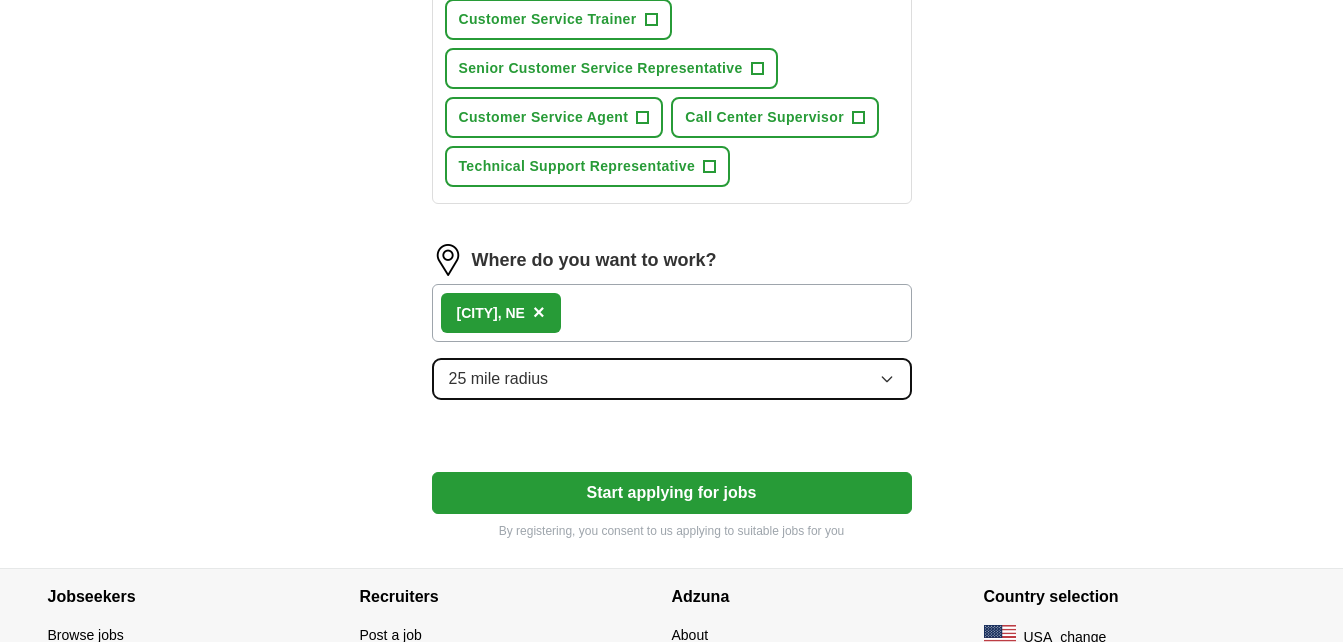 click on "25 mile radius" at bounding box center [672, 379] 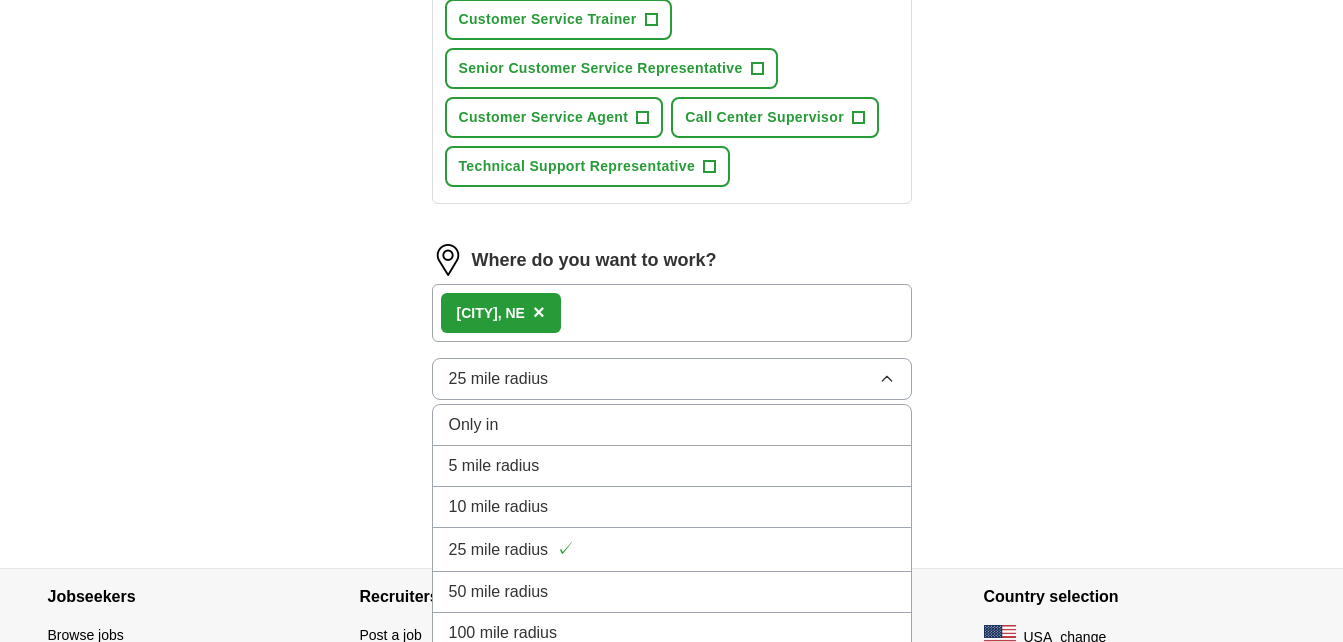 click on "Select a resume [NAME] 07/12/2025, [TIME] Upload a different resume By uploading your resume you agree to our T&Cs and Privacy Notice . First Name [FIRST] Last Name [LAST] What job are you looking for? Enter or select a minimum of 3 job titles (4-8 recommended) Collections Specialist + Payment Recovery Specialist + Customer Experience Manager + Collections Manager + Customer Support Specialist + Customer Service Trainer + Senior Customer Service Representative + Customer Service Agent + Call Center Supervisor + Technical Support Representative + Where do you want to work? [CITY], [STATE] × 25 mile radius Only in 5 mile radius 10 mile radius 25 mile radius ✓ 50 mile radius 100 mile radius Start applying for jobs By registering, you consent to us applying to suitable jobs for you" at bounding box center [672, -186] 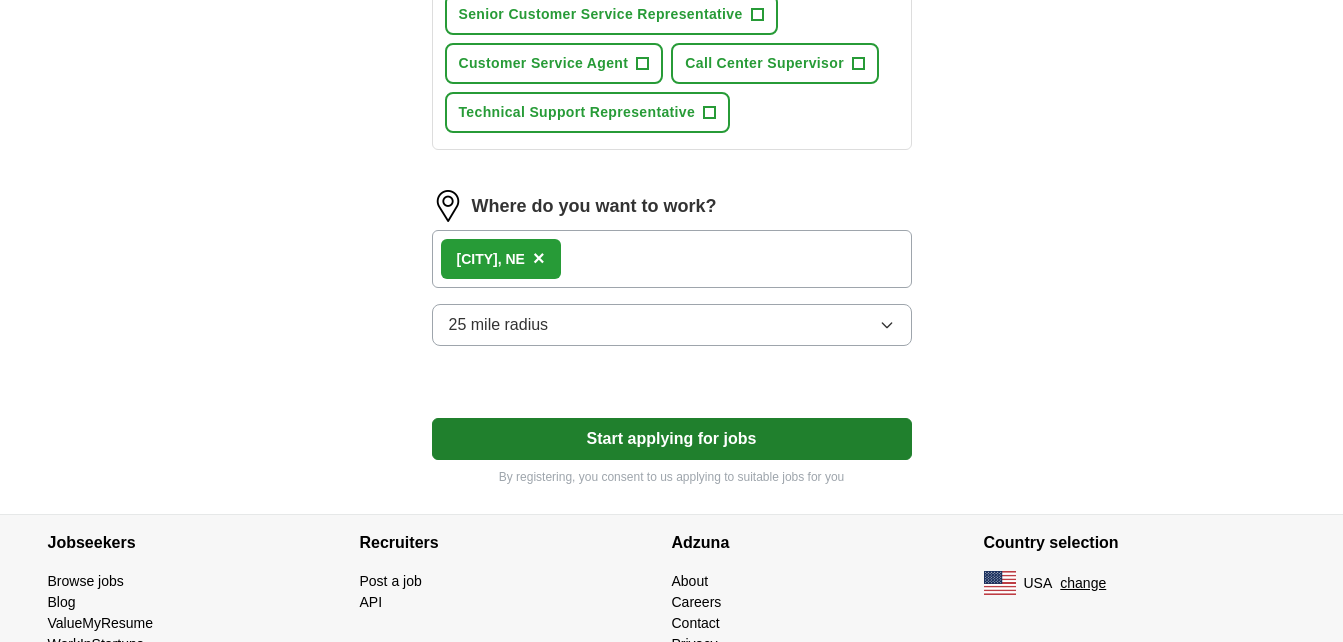 scroll, scrollTop: 1128, scrollLeft: 0, axis: vertical 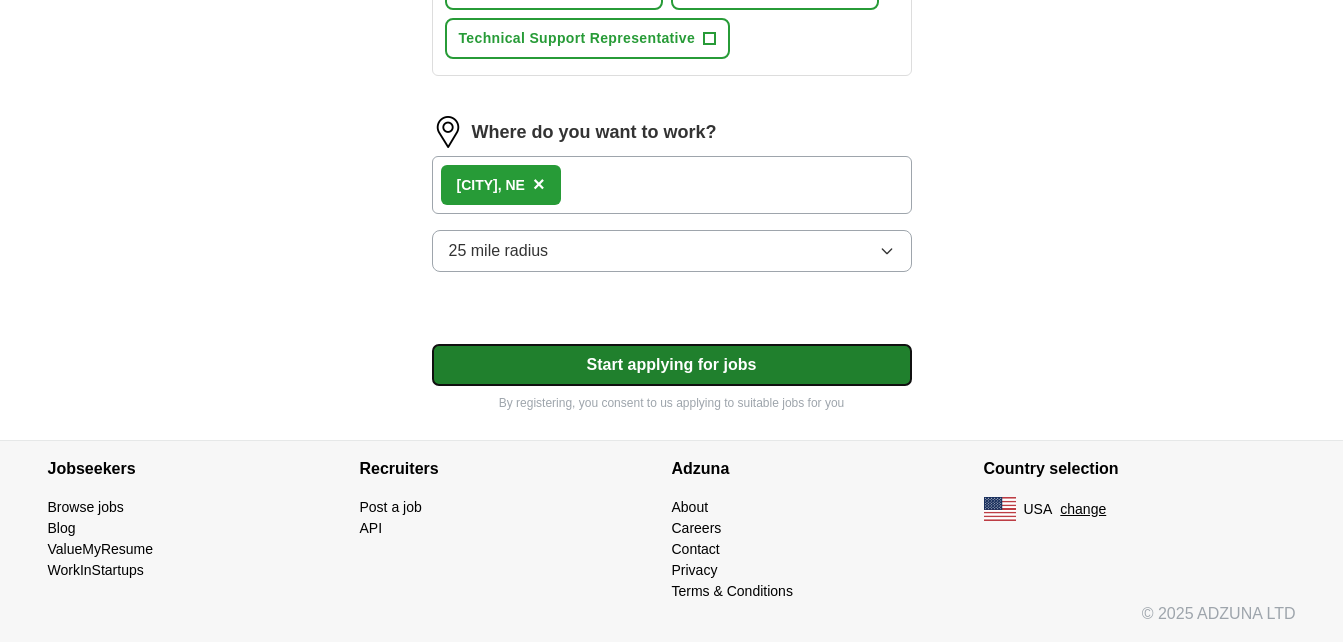 click on "Start applying for jobs" at bounding box center (672, 365) 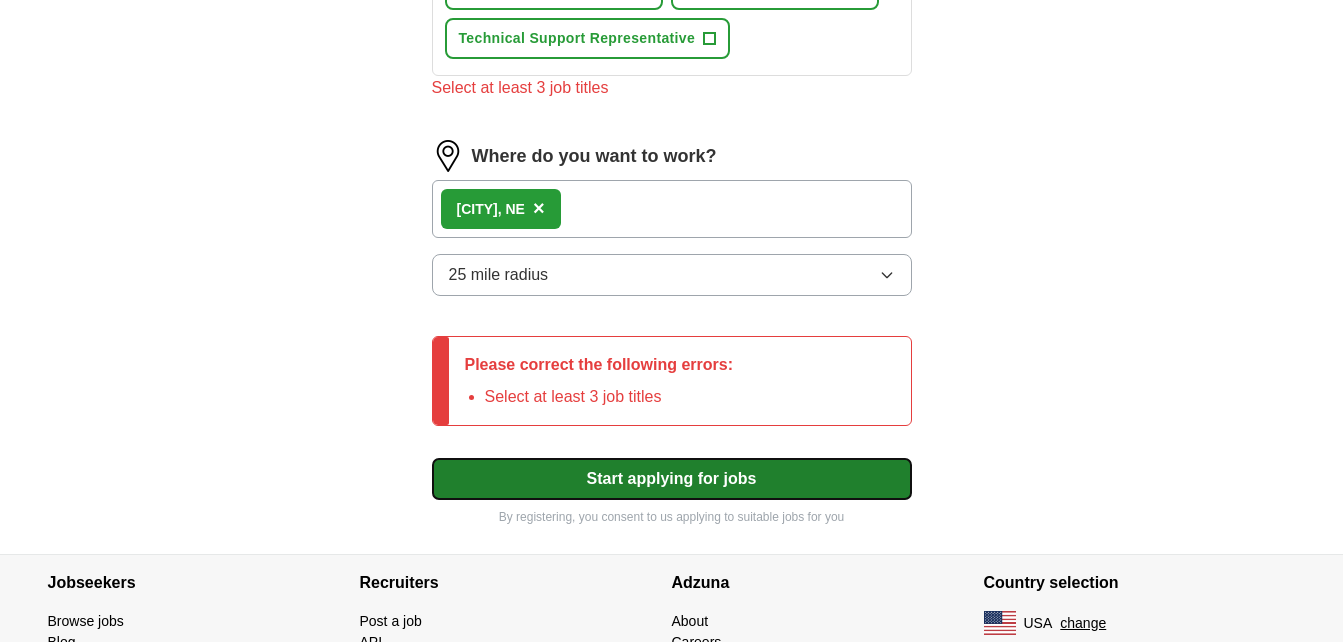 click on "Start applying for jobs" at bounding box center (672, 479) 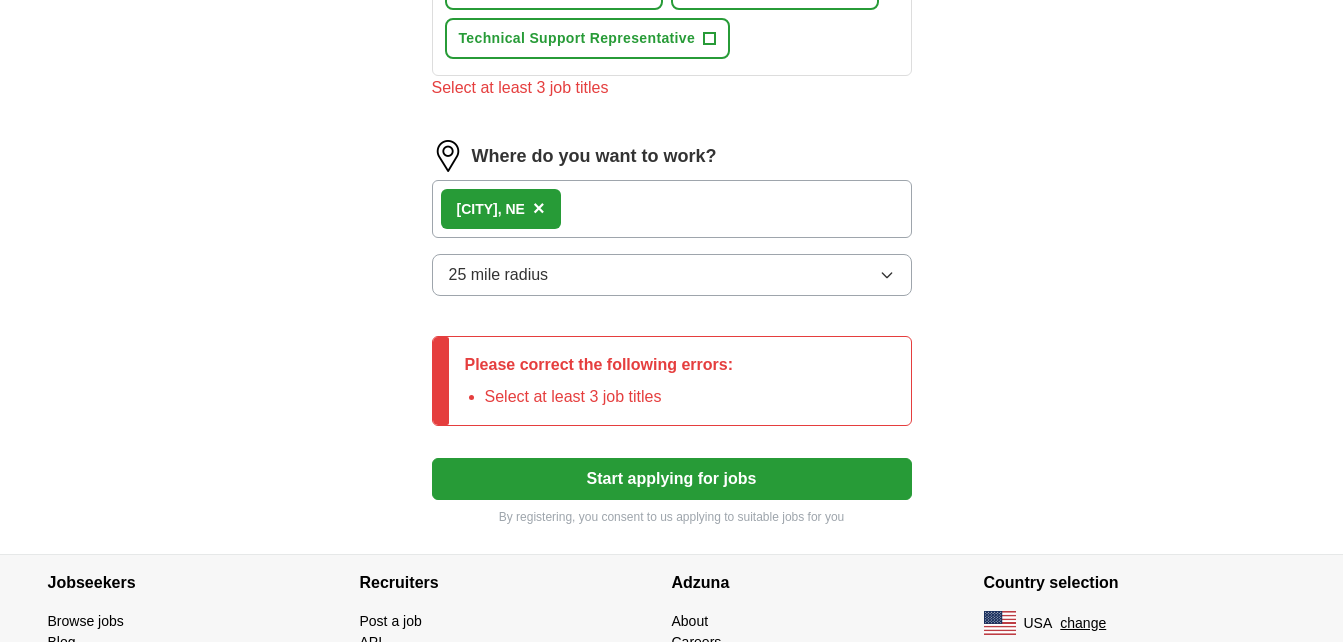 click on "Select a resume [NAME] 07/12/2025, [TIME] Upload a different resume By uploading your resume you agree to our T&Cs and Privacy Notice . First Name [FIRST] Last Name [LAST] What job are you looking for? Enter or select a minimum of 3 job titles (4-8 recommended) Collections Specialist + Payment Recovery Specialist + Customer Experience Manager + Collections Manager + Customer Support Specialist + Customer Service Trainer + Senior Customer Service Representative + Customer Service Agent + Call Center Supervisor + Technical Support Representative + Select at least 3 job titles Where do you want to work? [CITY], [STATE] × 25 mile radius Please correct the following errors: Select at least 3 job titles Start applying for jobs By registering, you consent to us applying to suitable jobs for you" at bounding box center [672, -257] 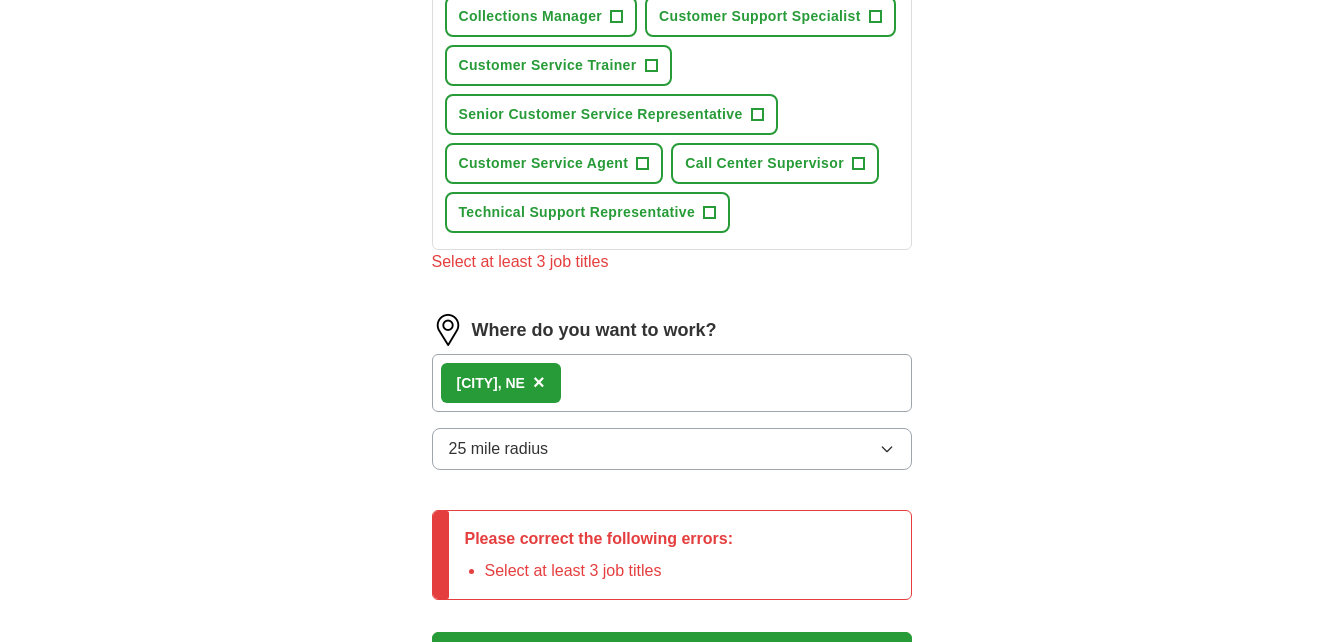 scroll, scrollTop: 928, scrollLeft: 0, axis: vertical 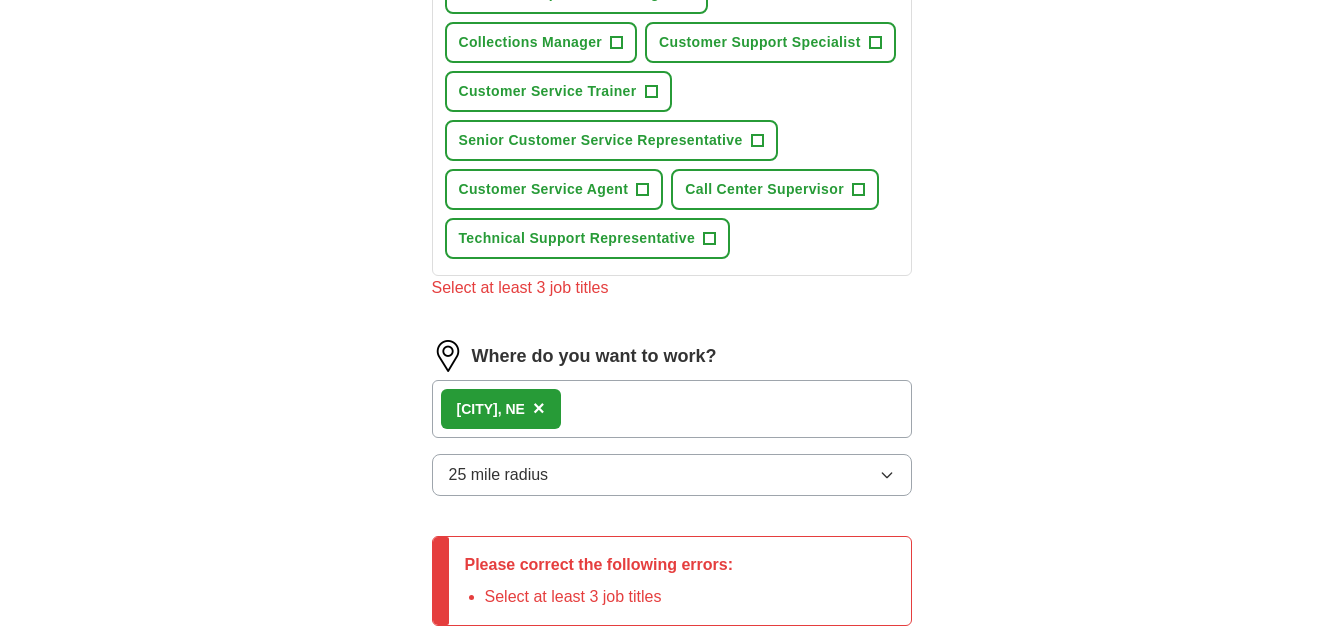 click on "Select at least 3 job titles" at bounding box center [672, 288] 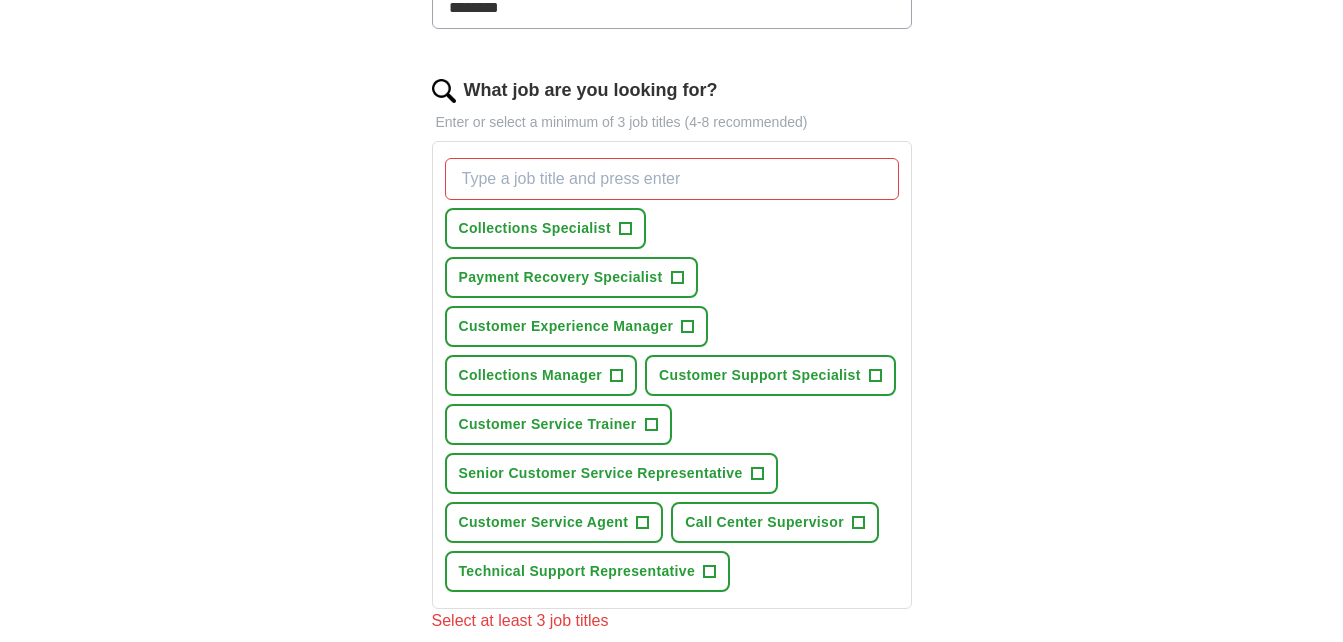 scroll, scrollTop: 628, scrollLeft: 0, axis: vertical 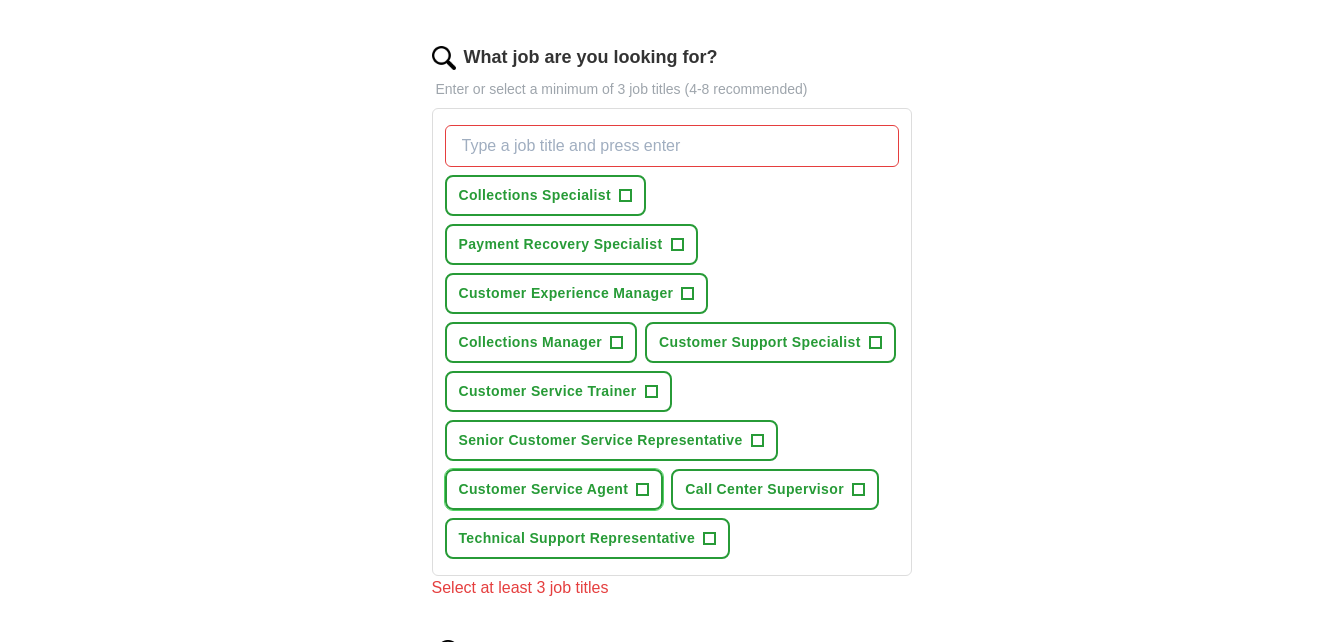 click on "Customer Service Agent" at bounding box center [544, 489] 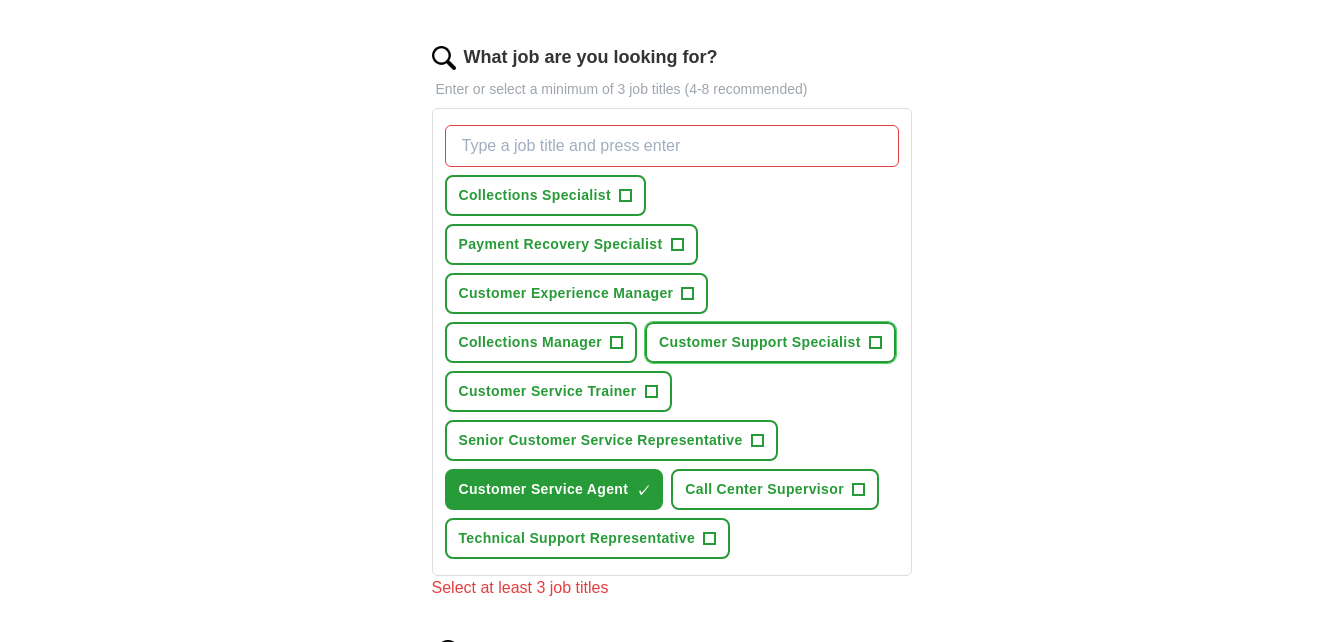 click on "Customer Support Specialist" at bounding box center [760, 342] 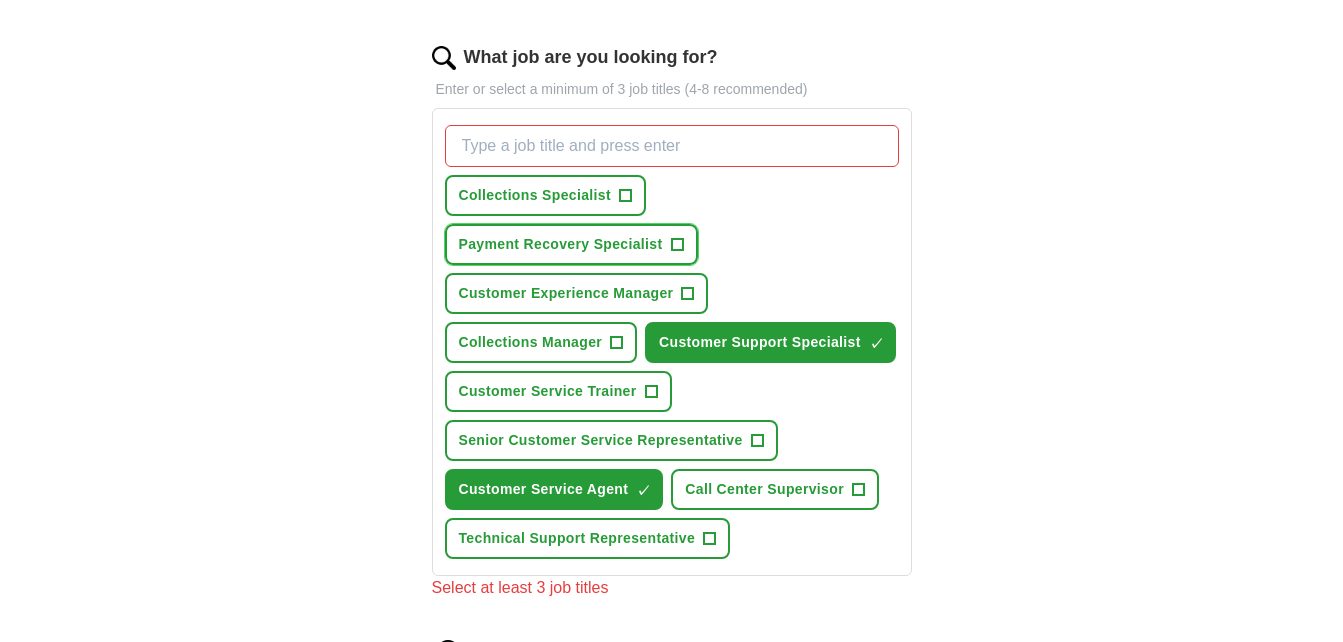 click on "Payment Recovery Specialist" at bounding box center [561, 244] 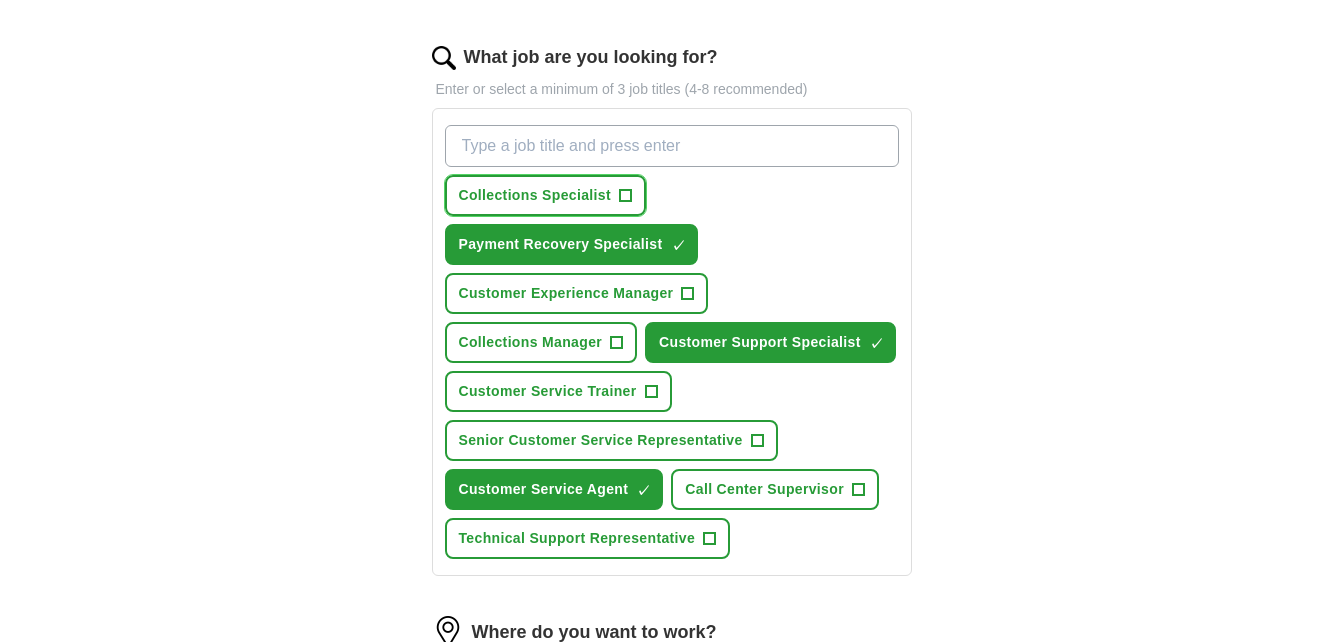 click on "Collections Specialist" at bounding box center (535, 195) 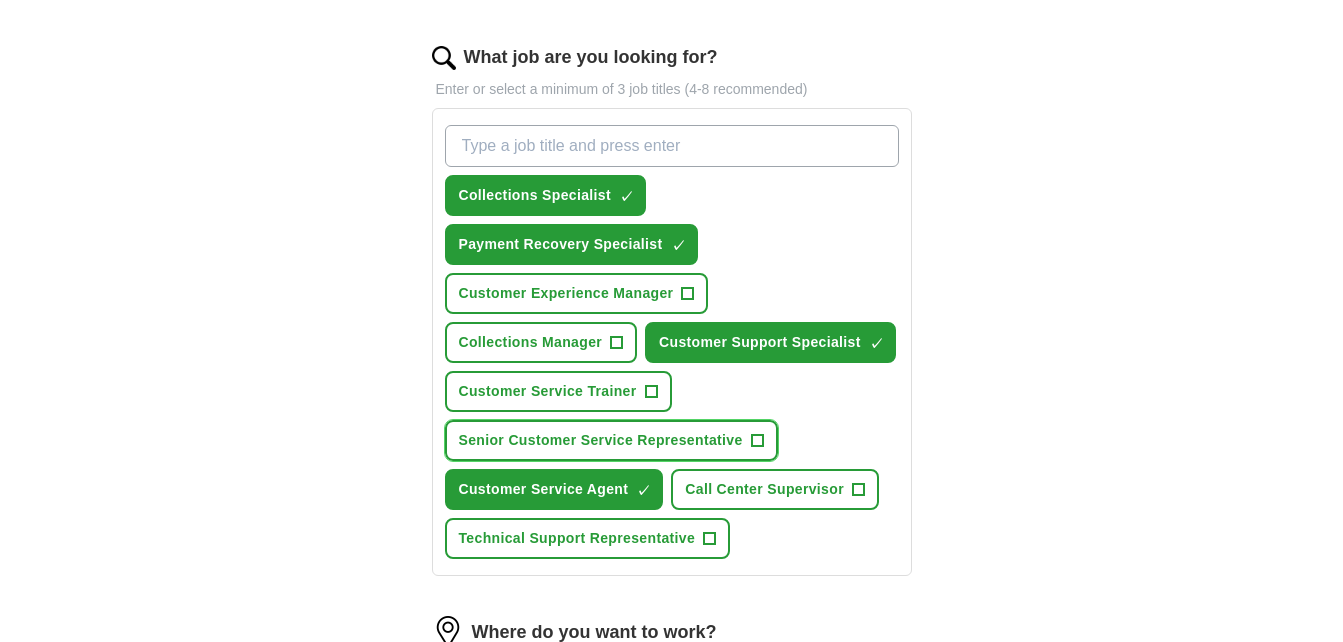 click on "Senior Customer Service Representative" at bounding box center (601, 440) 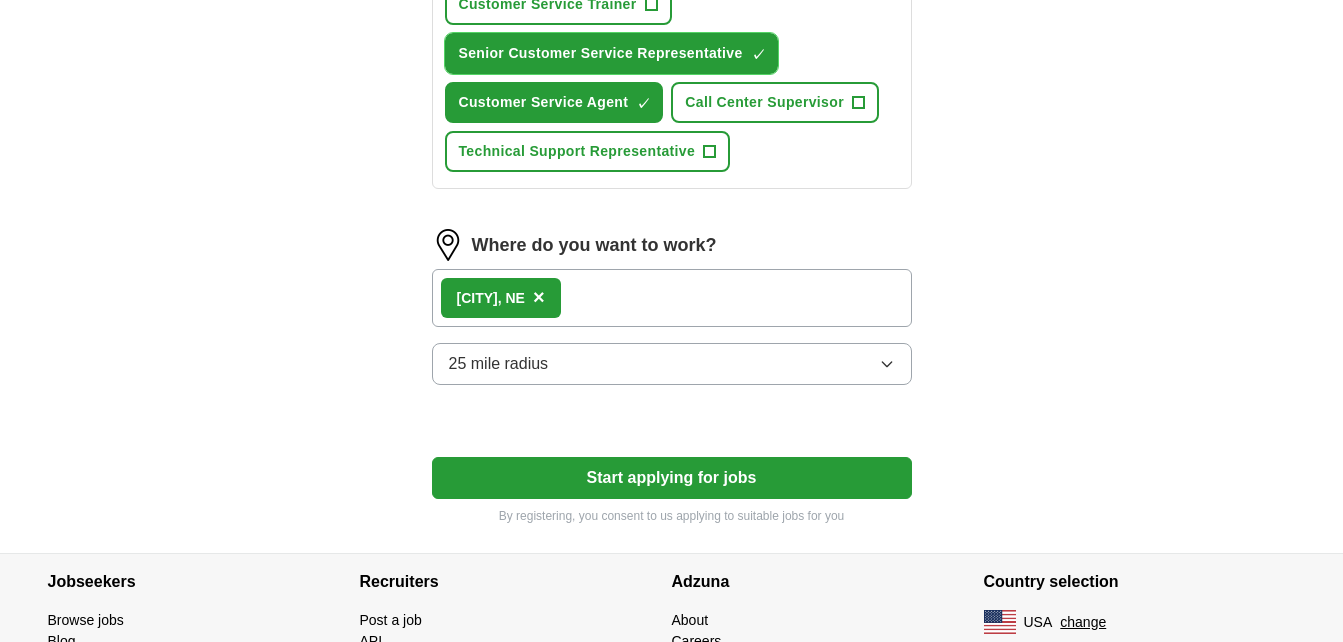 scroll, scrollTop: 1028, scrollLeft: 0, axis: vertical 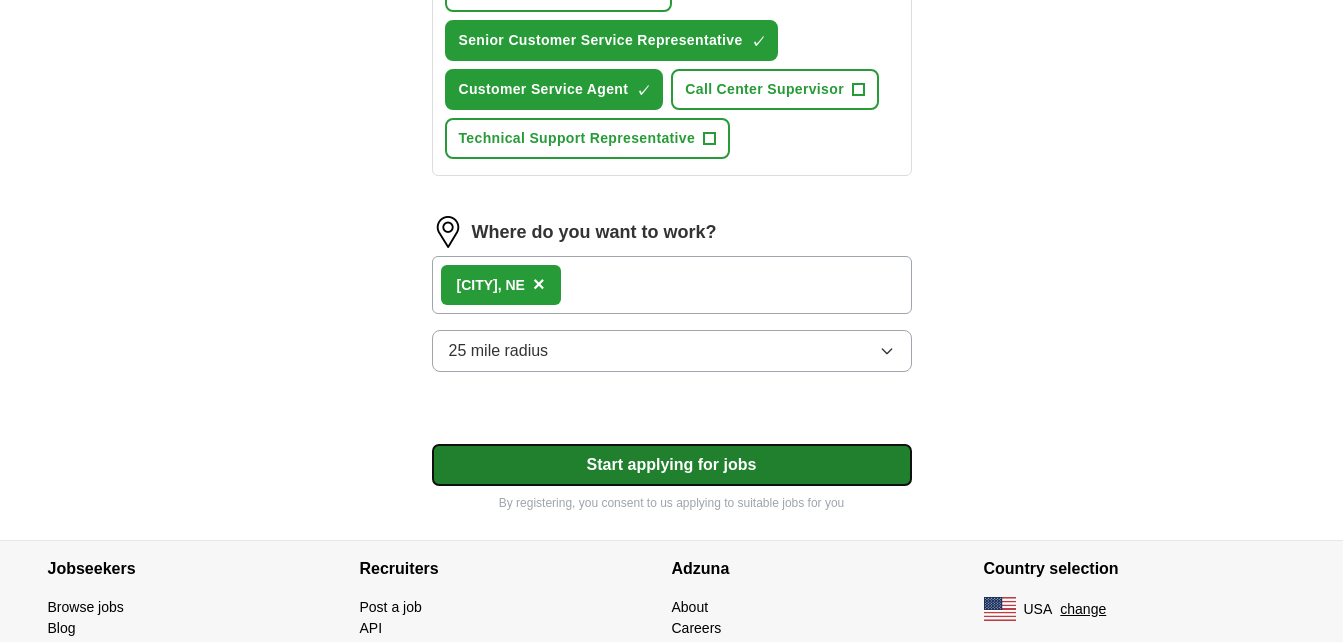 click on "Start applying for jobs" at bounding box center (672, 465) 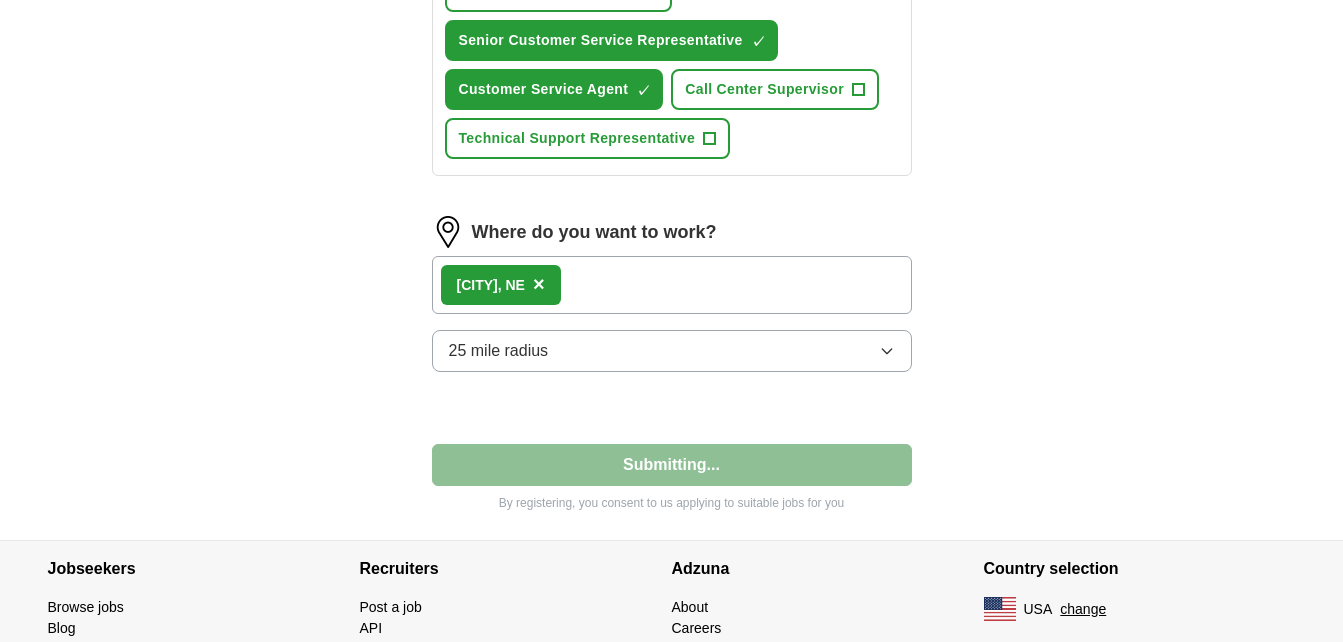 select on "**" 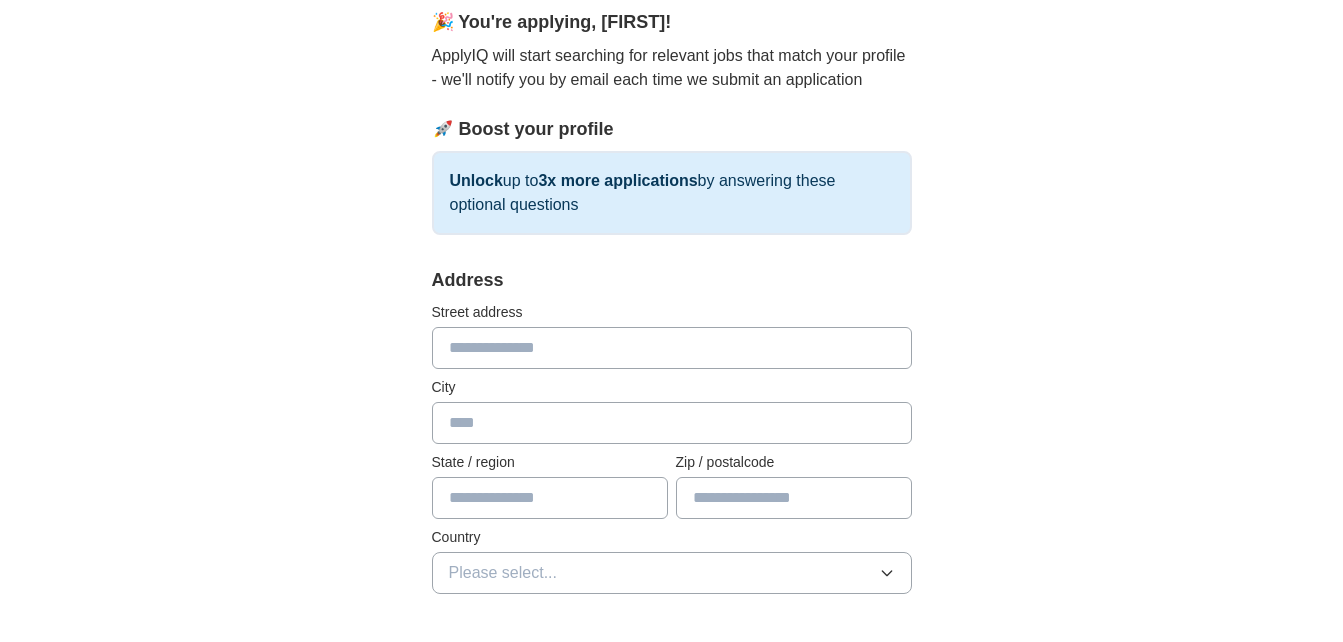 scroll, scrollTop: 200, scrollLeft: 0, axis: vertical 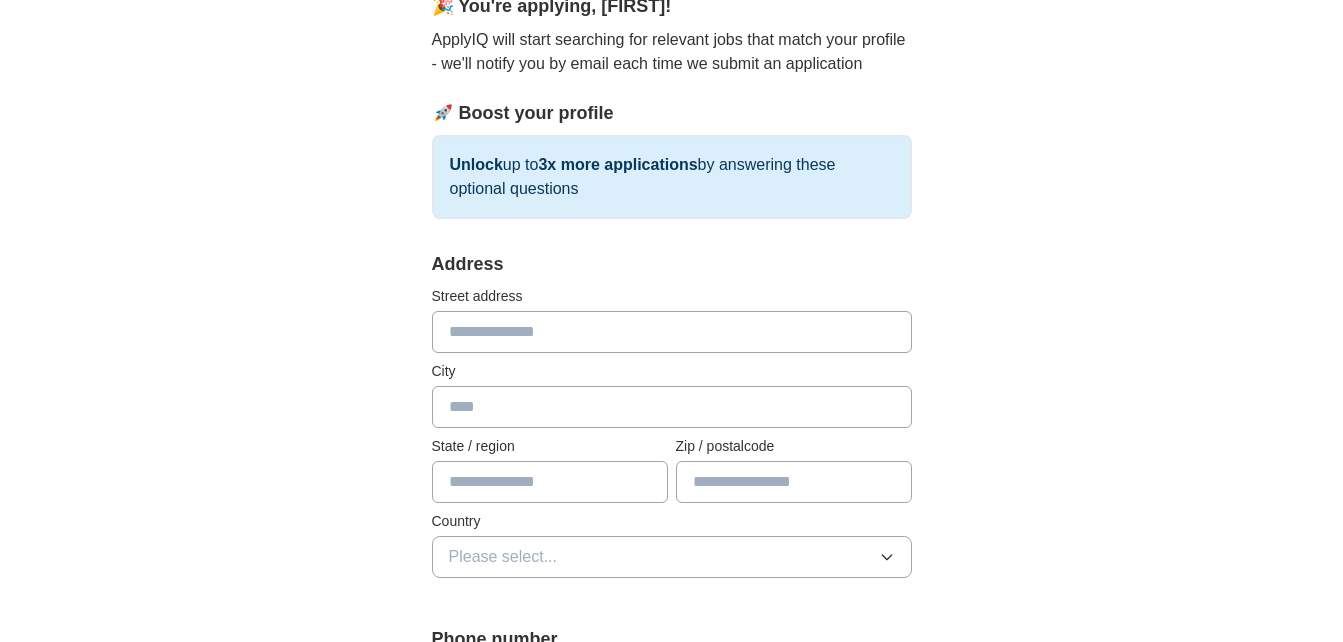 click at bounding box center [672, 332] 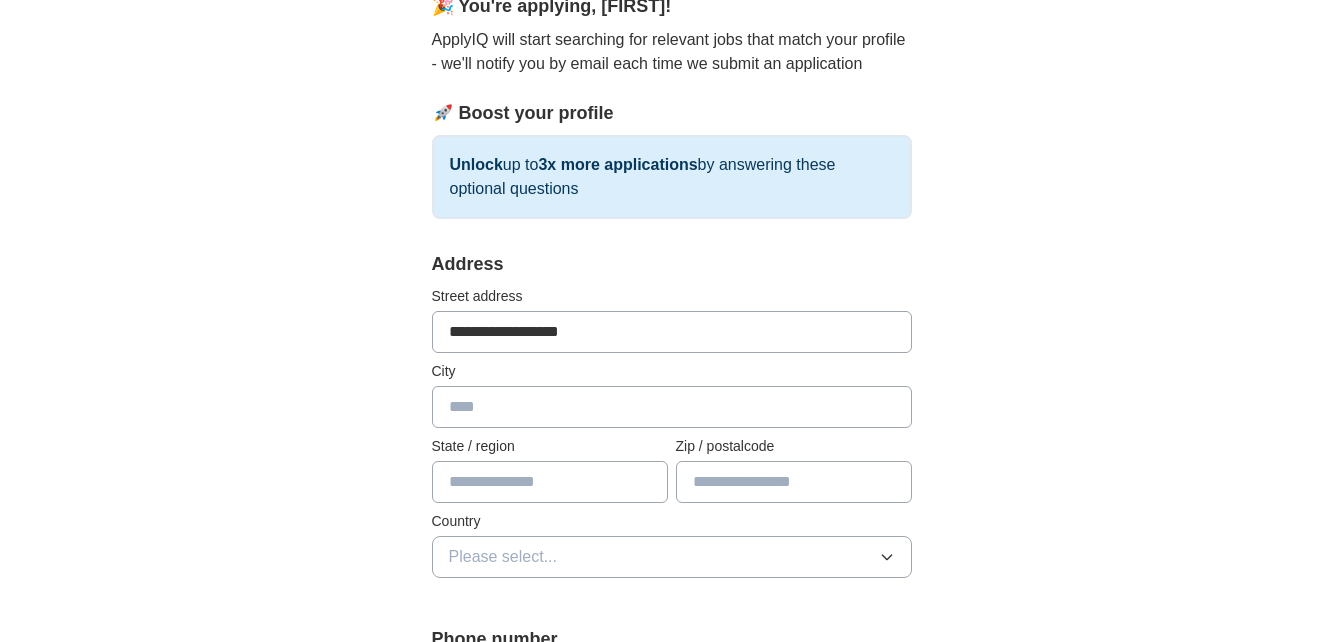type on "*****" 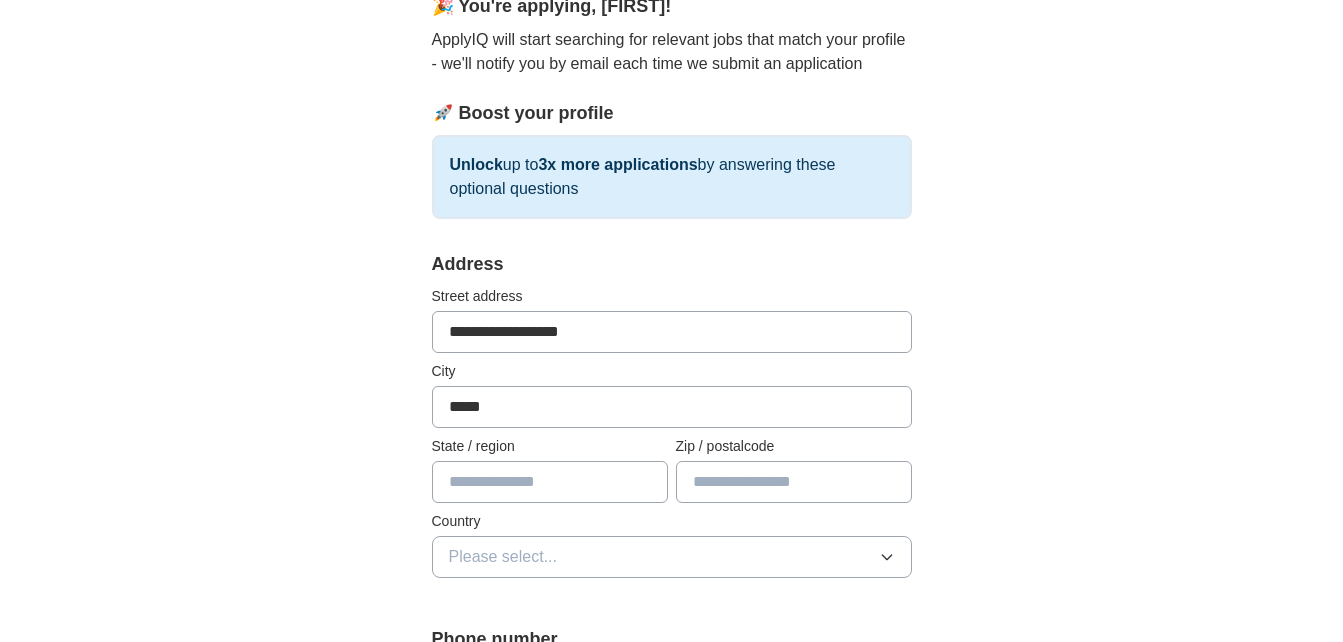 type on "*****" 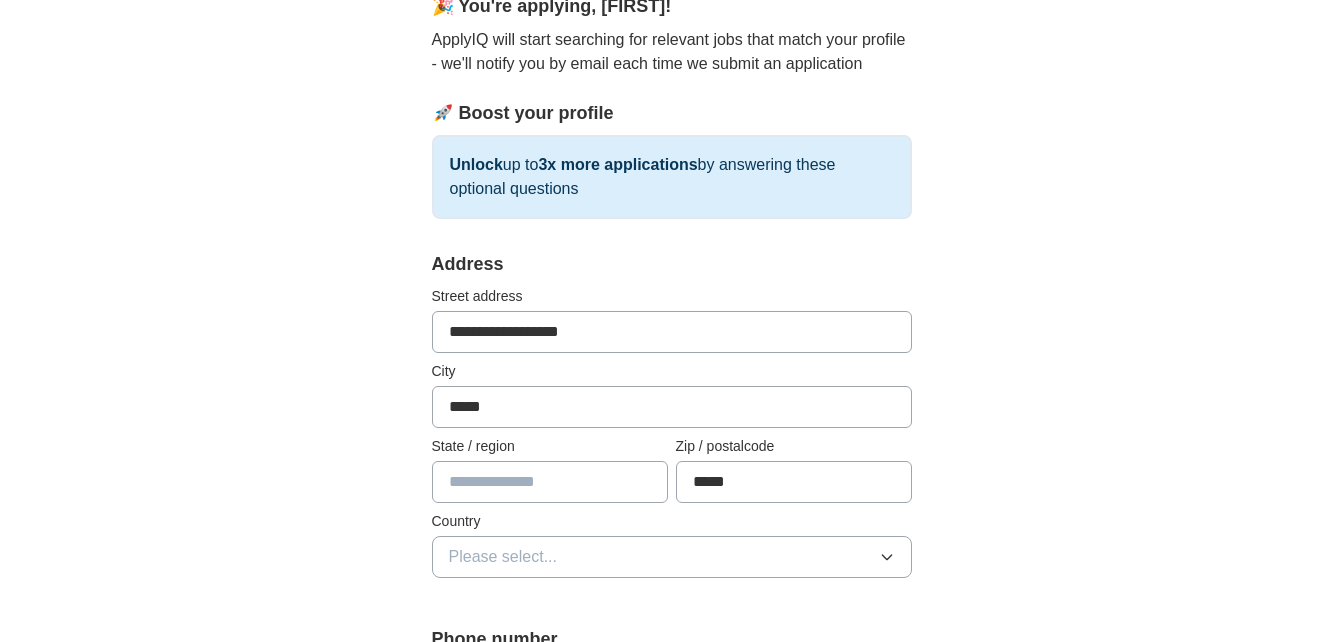 scroll, scrollTop: 300, scrollLeft: 0, axis: vertical 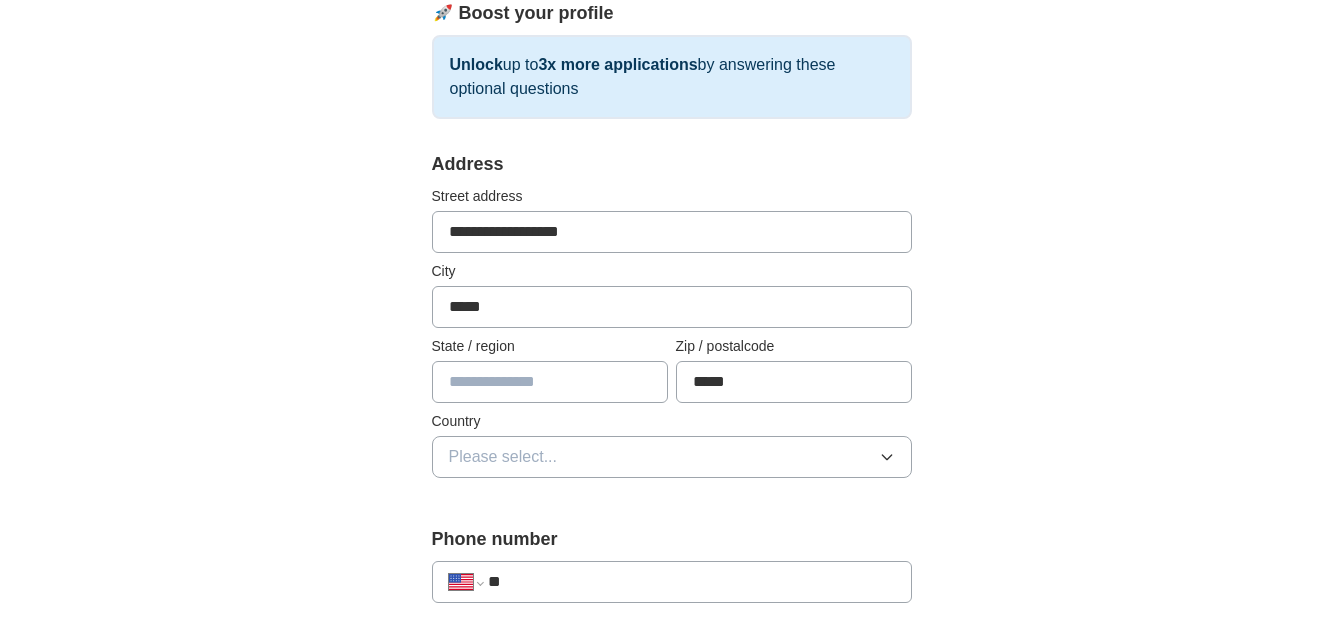 click at bounding box center [550, 382] 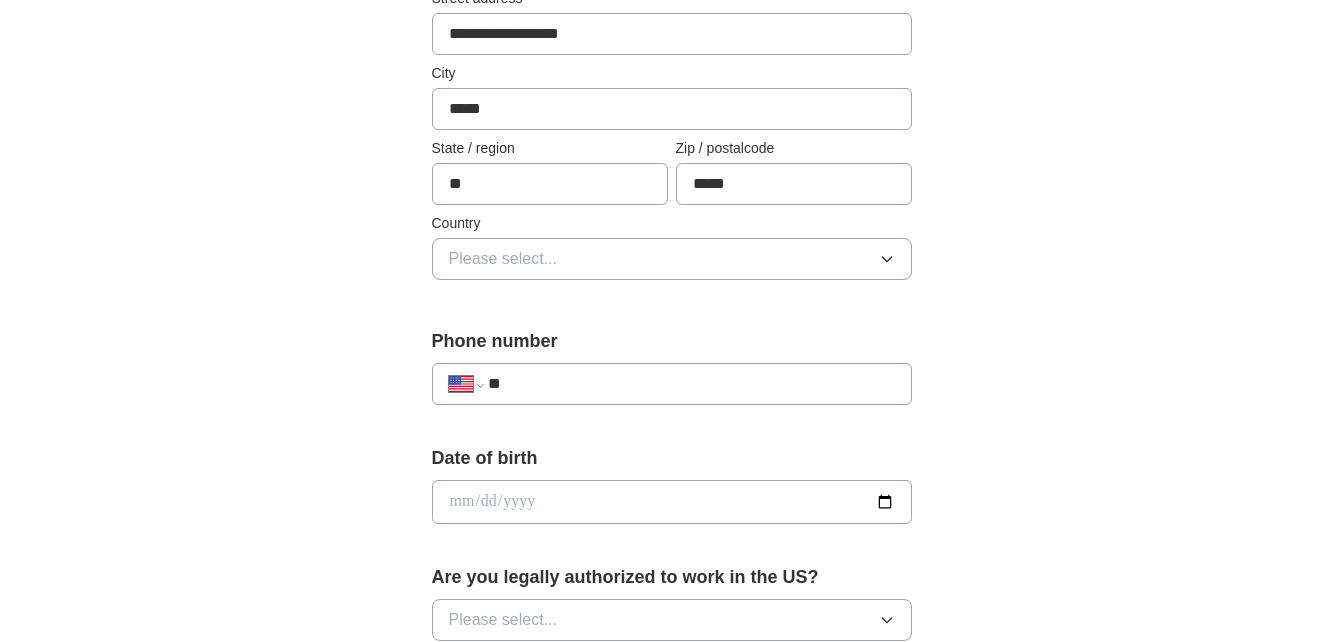 scroll, scrollTop: 500, scrollLeft: 0, axis: vertical 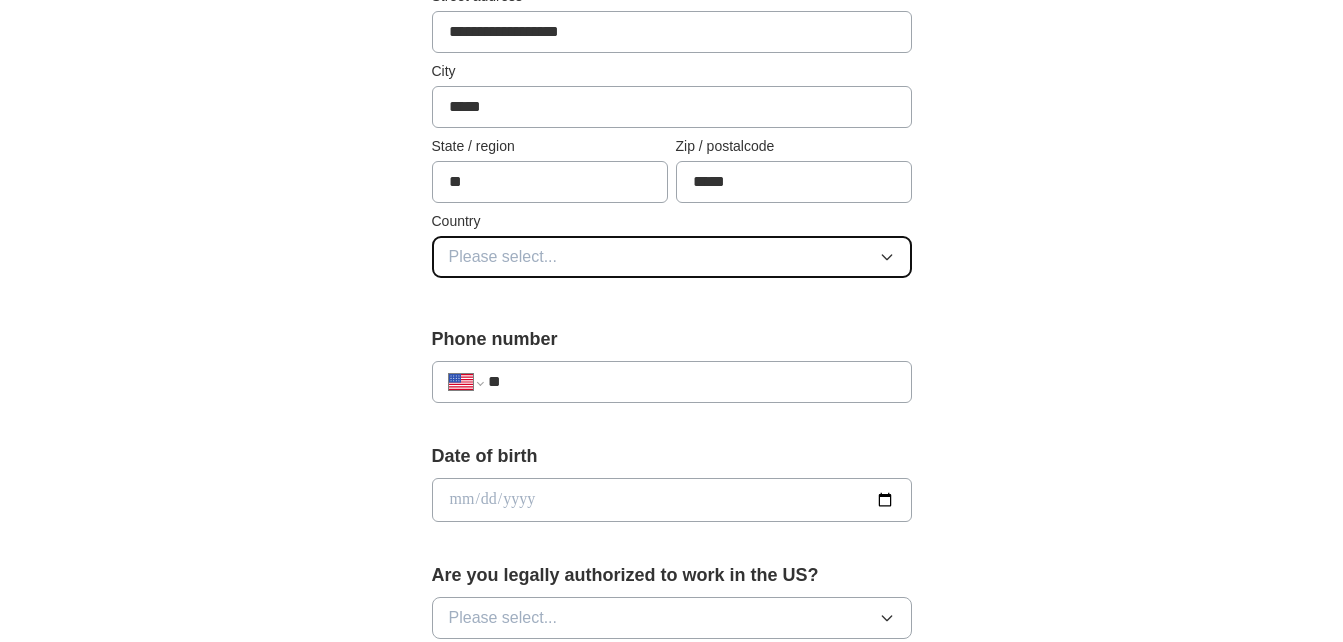 click on "Please select..." at bounding box center [672, 257] 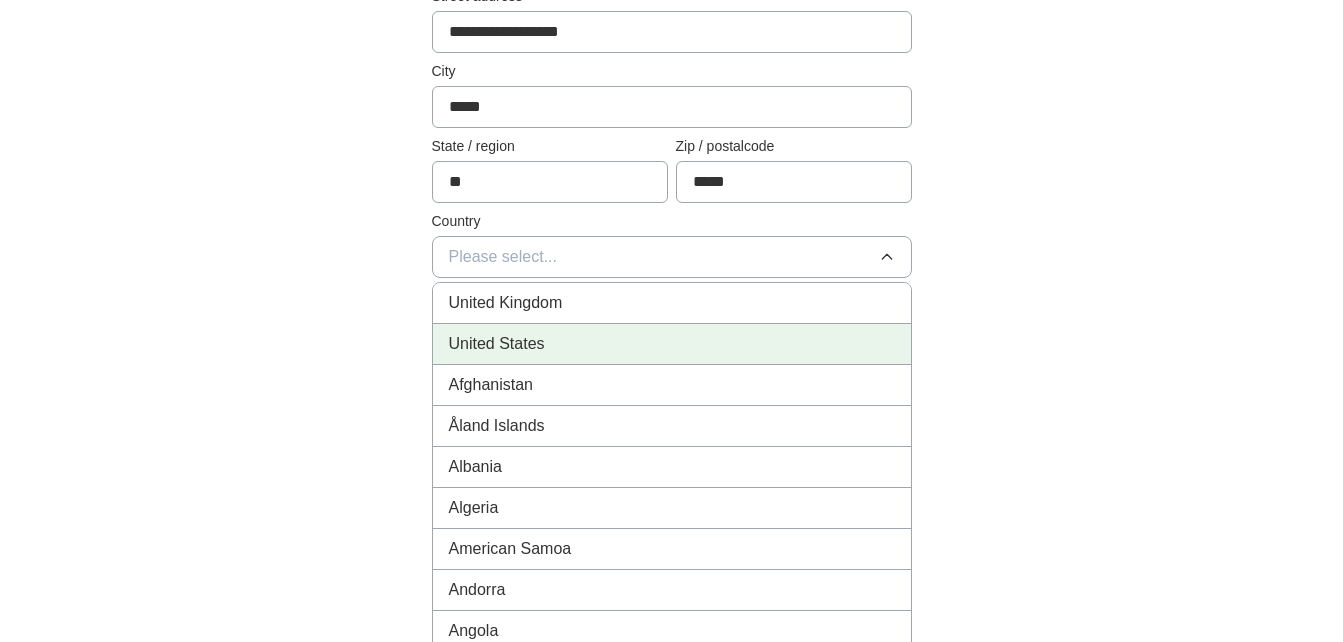 click on "United States" at bounding box center (672, 344) 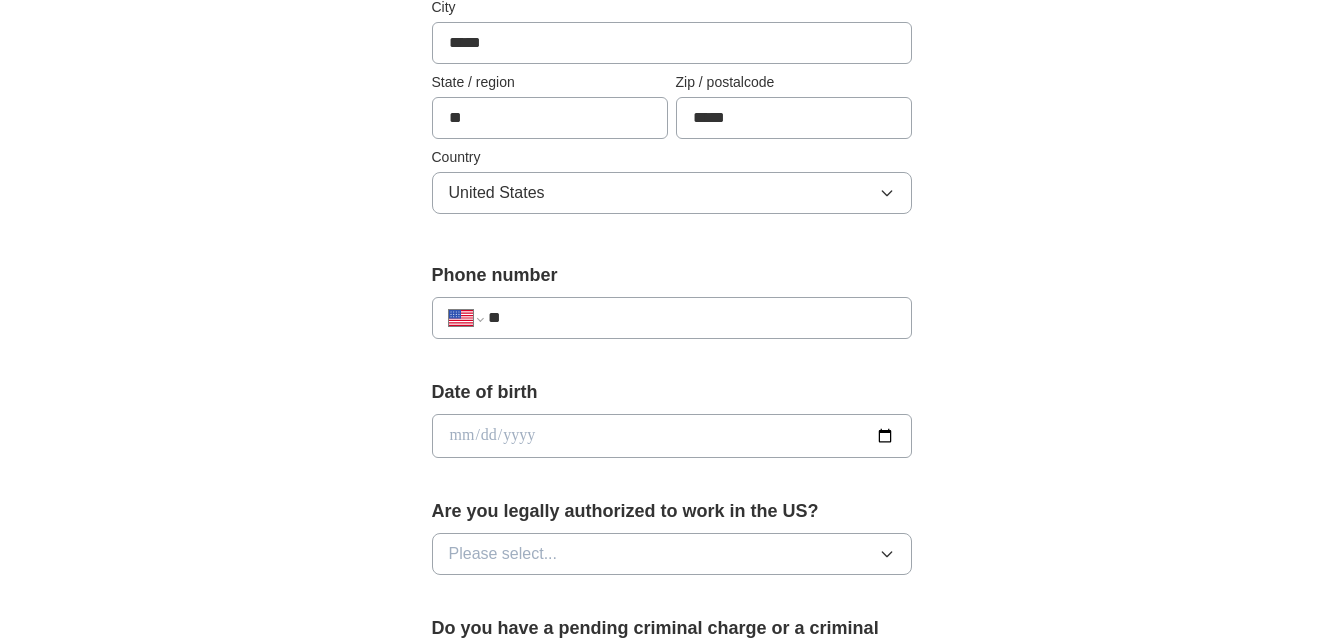 scroll, scrollTop: 600, scrollLeft: 0, axis: vertical 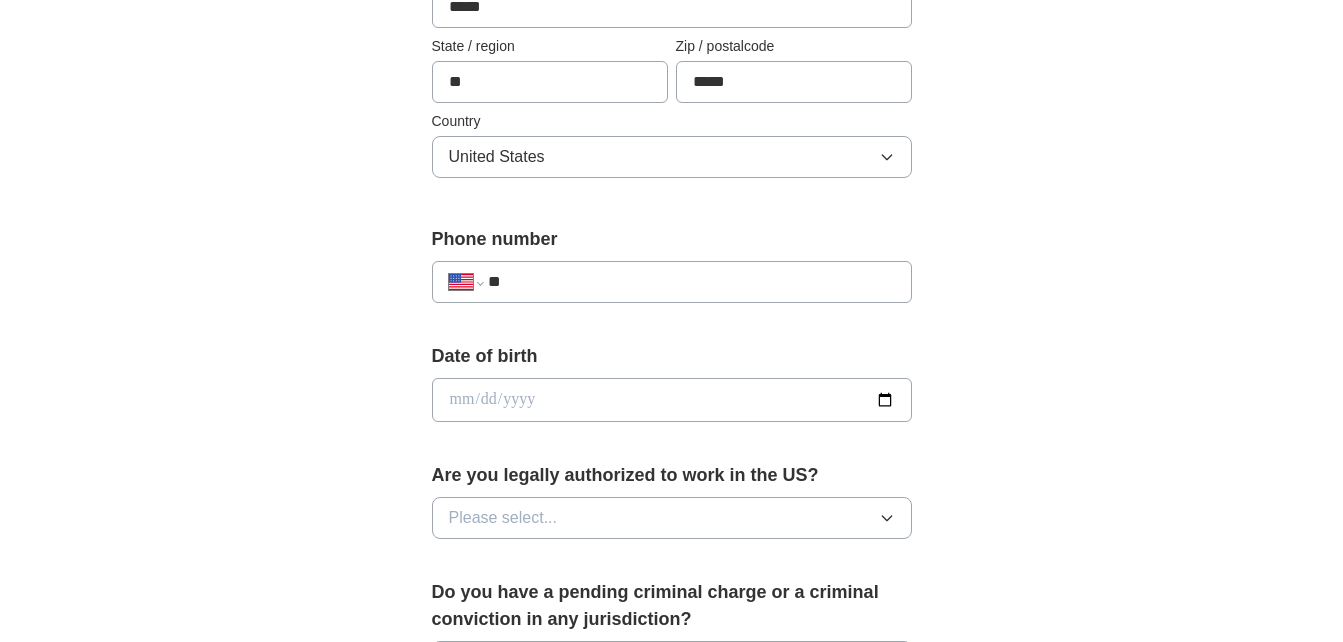 click on "**" at bounding box center (691, 282) 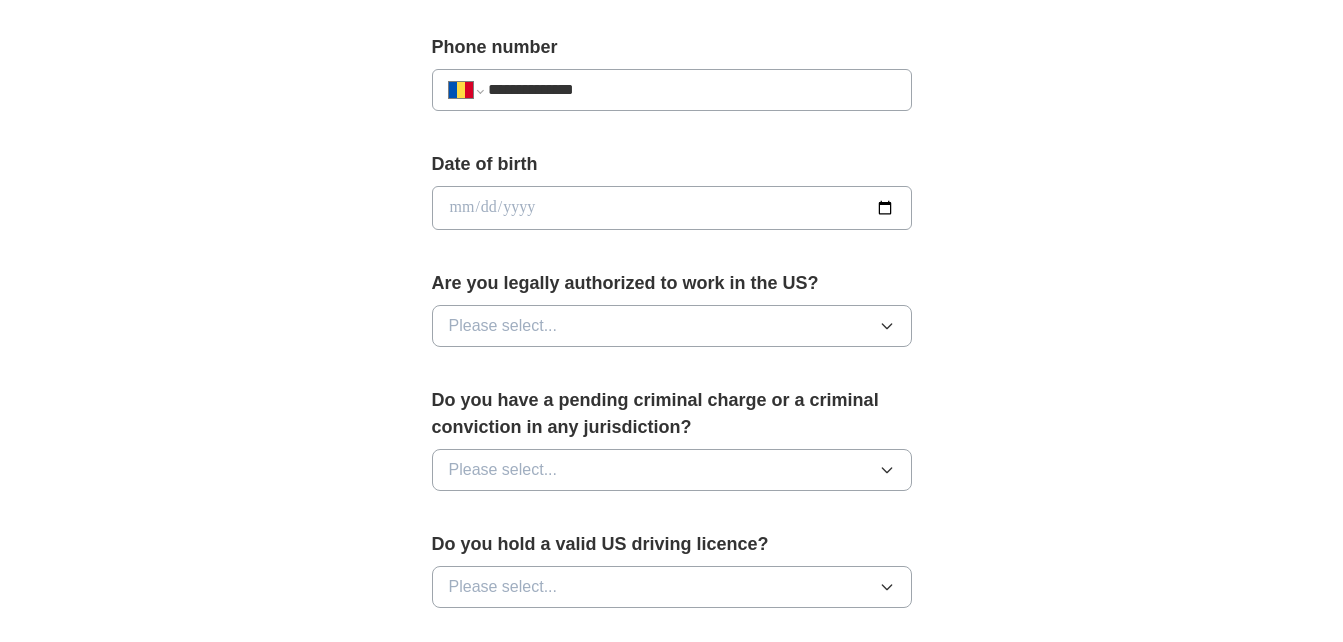scroll, scrollTop: 800, scrollLeft: 0, axis: vertical 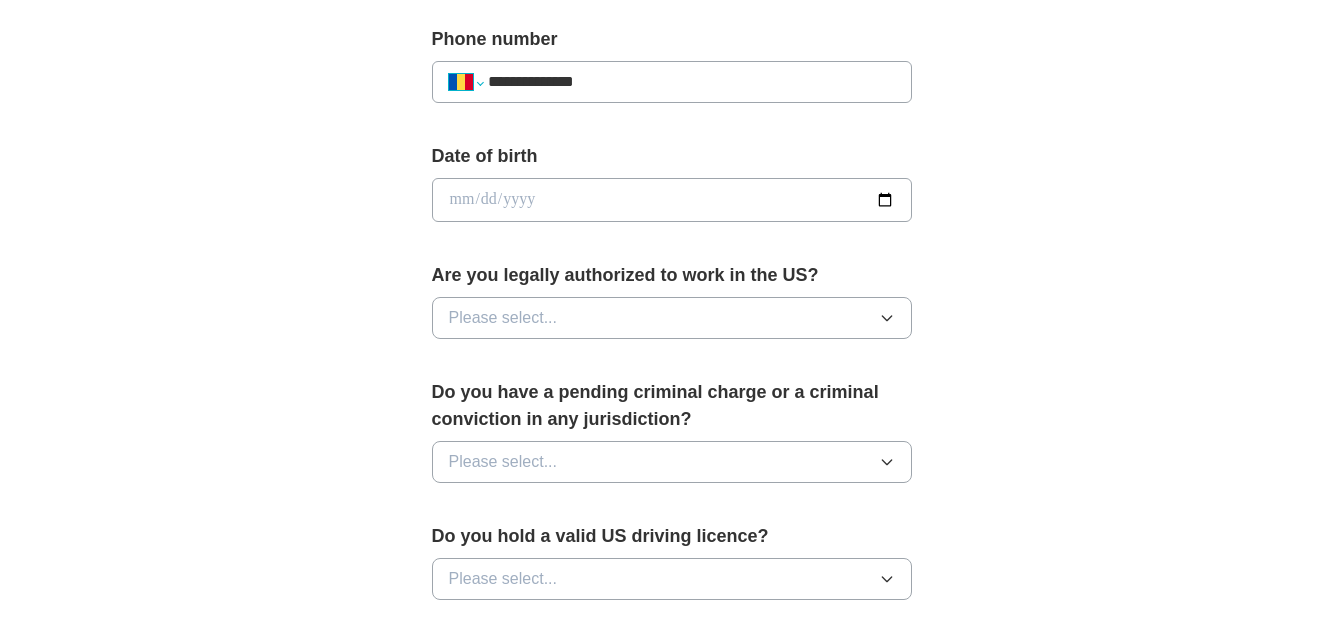 click on "**********" at bounding box center (466, 82) 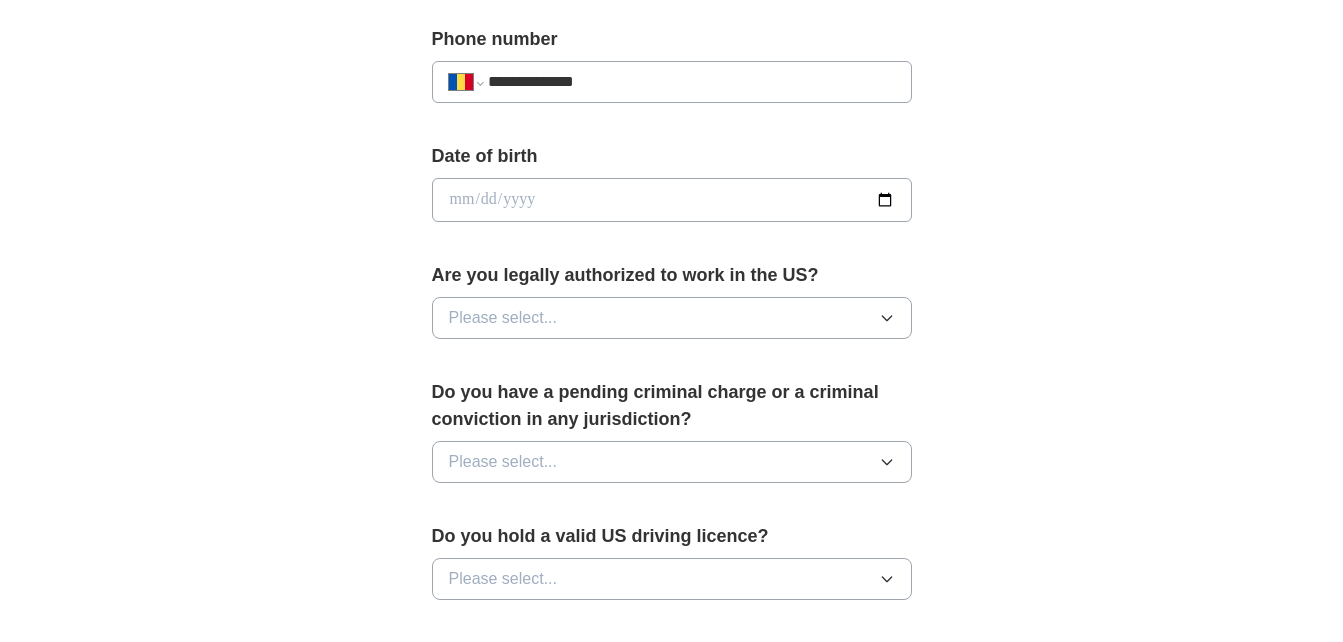 click on "**********" at bounding box center (466, 82) 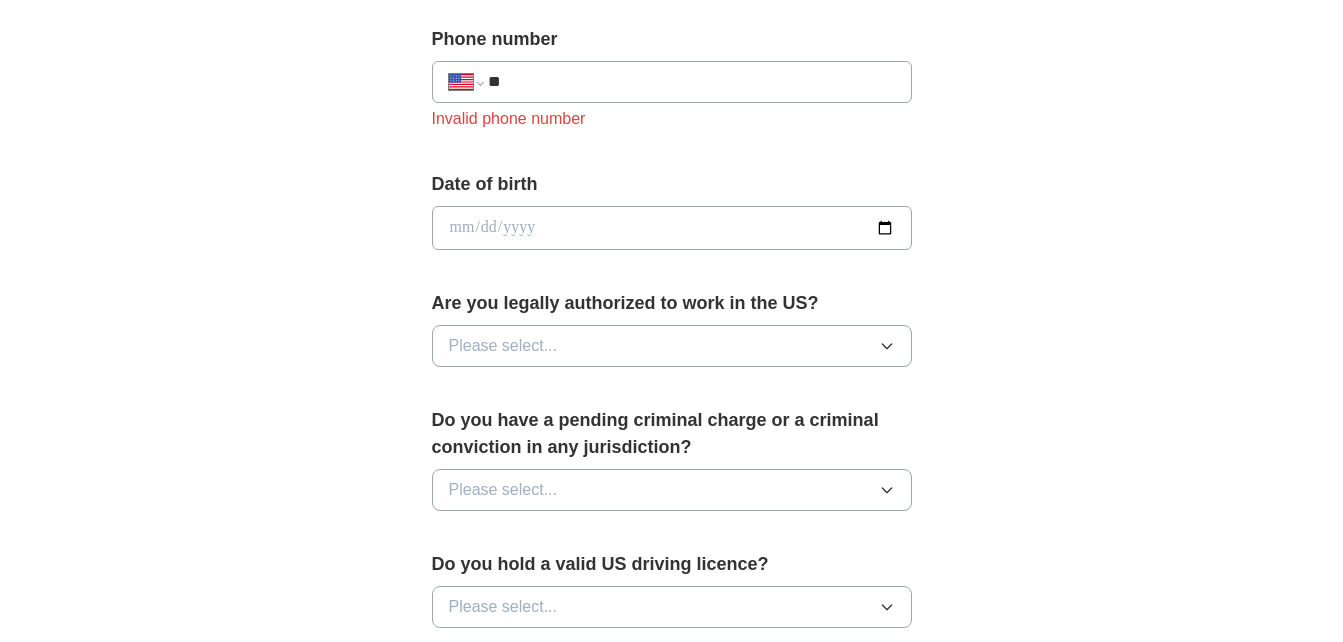 click on "**" at bounding box center (691, 82) 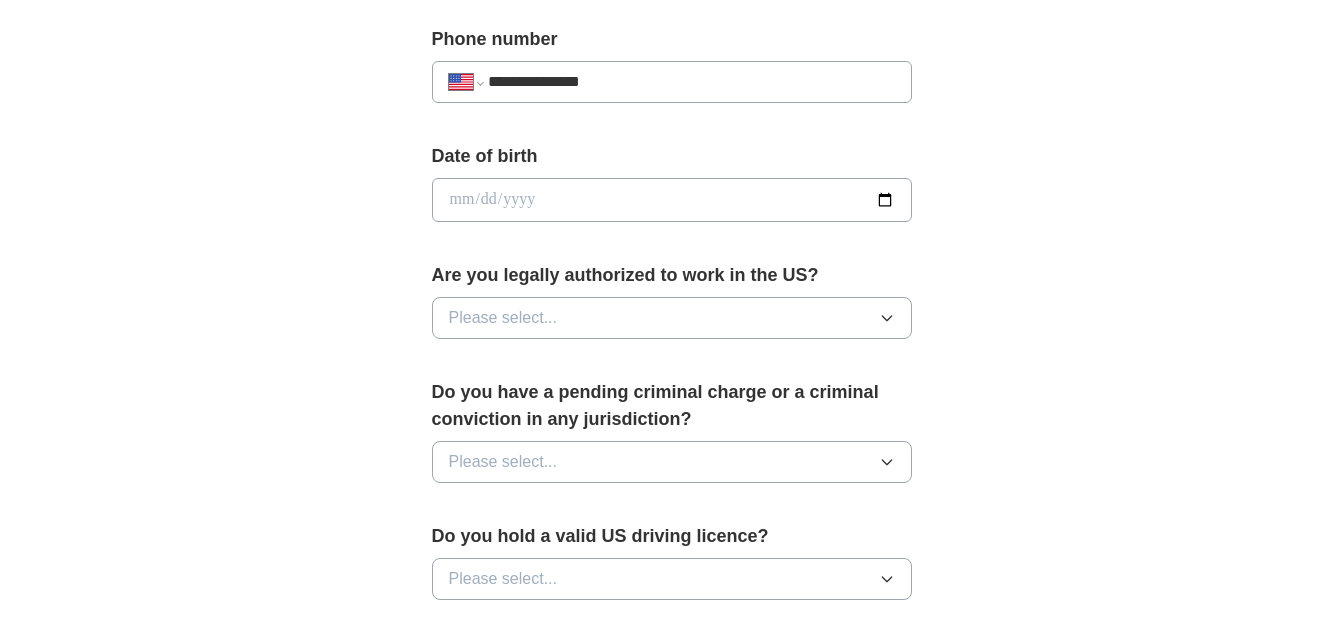 type on "**********" 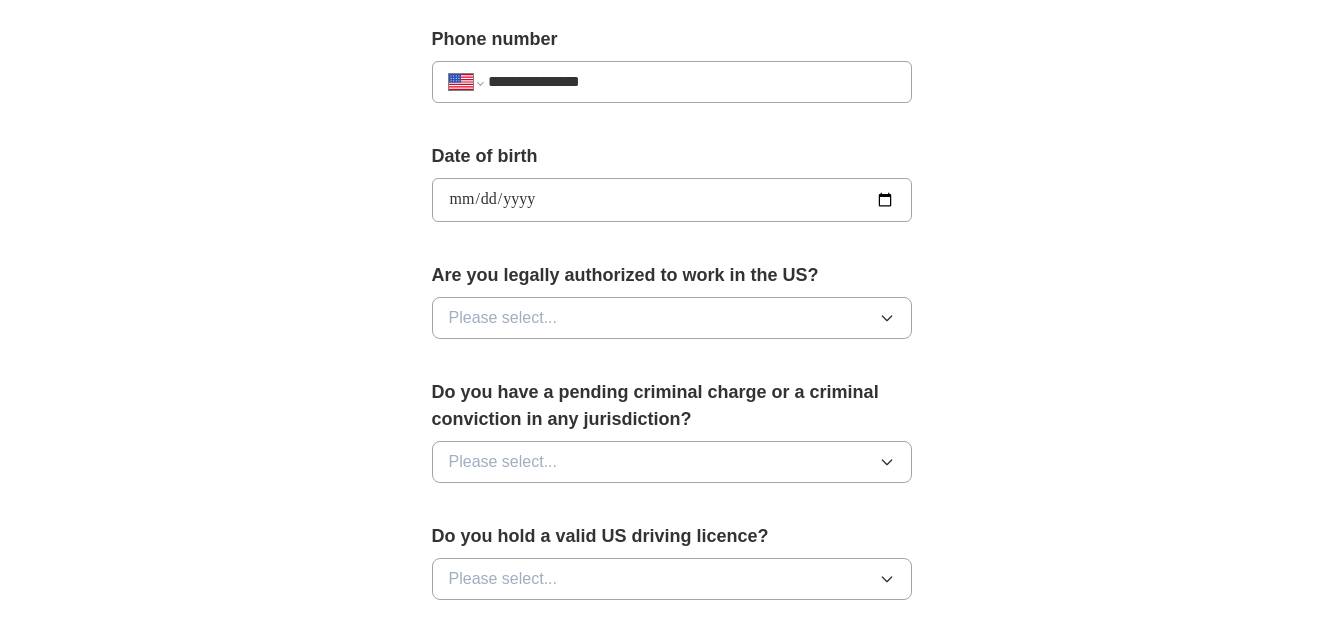 type on "**********" 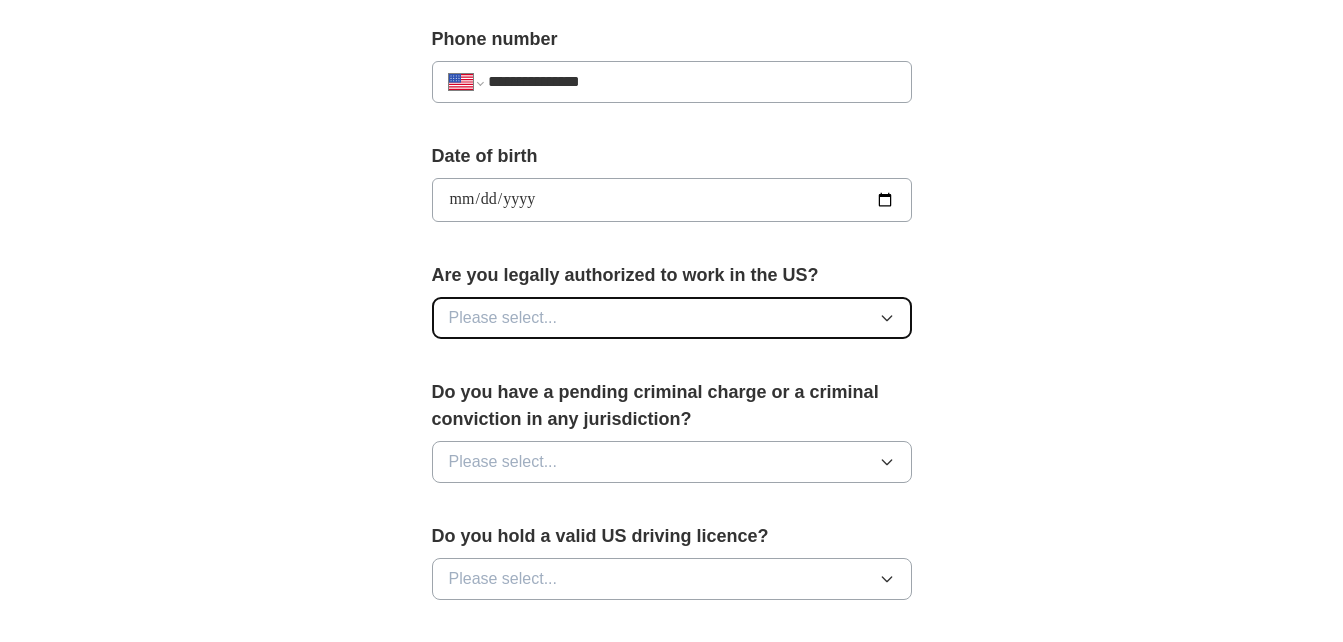 click on "Please select..." at bounding box center [672, 318] 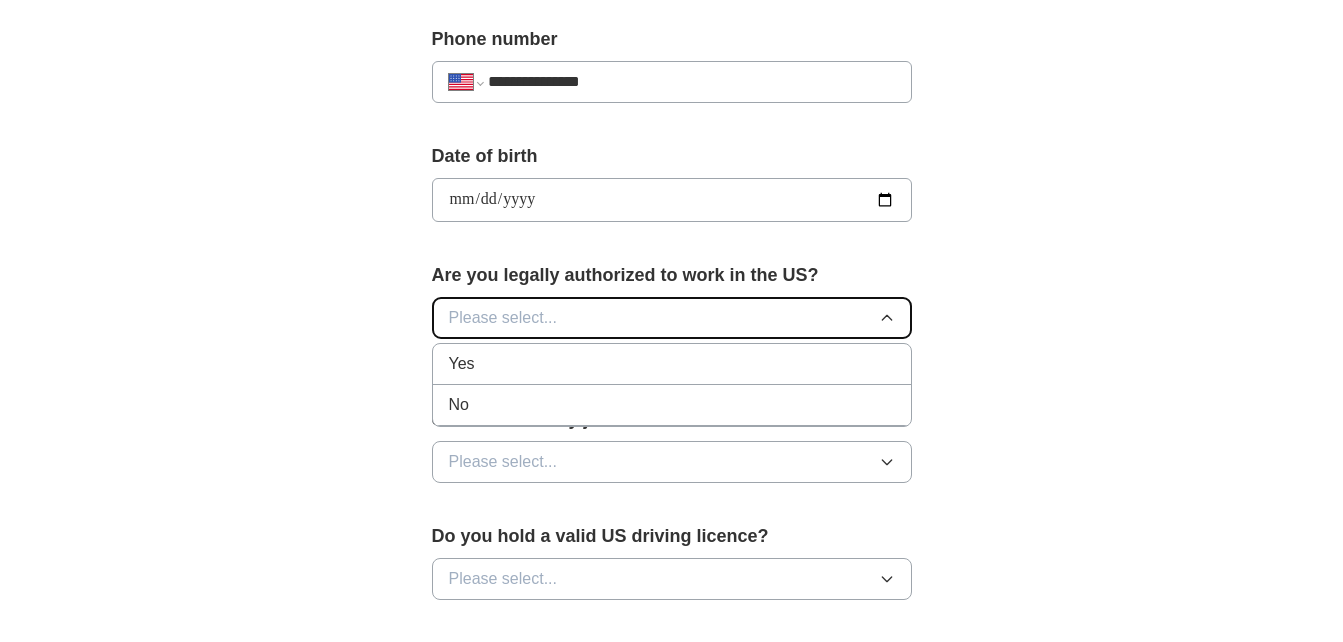 type 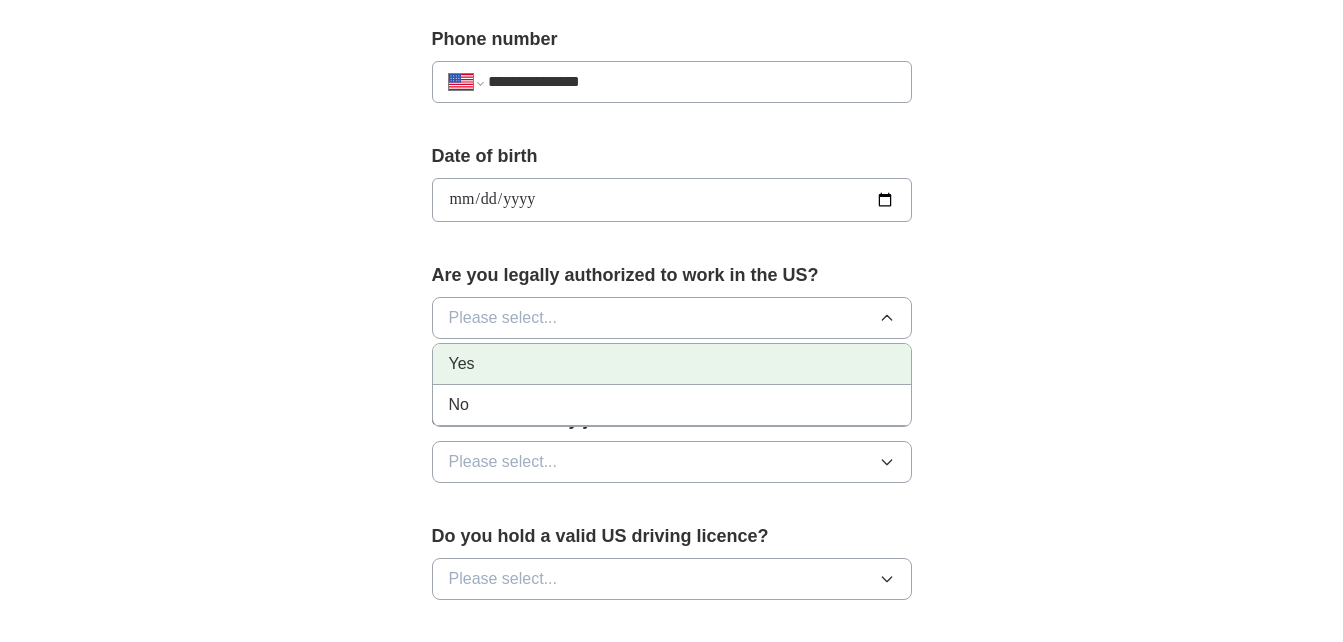 click on "Yes" at bounding box center (672, 364) 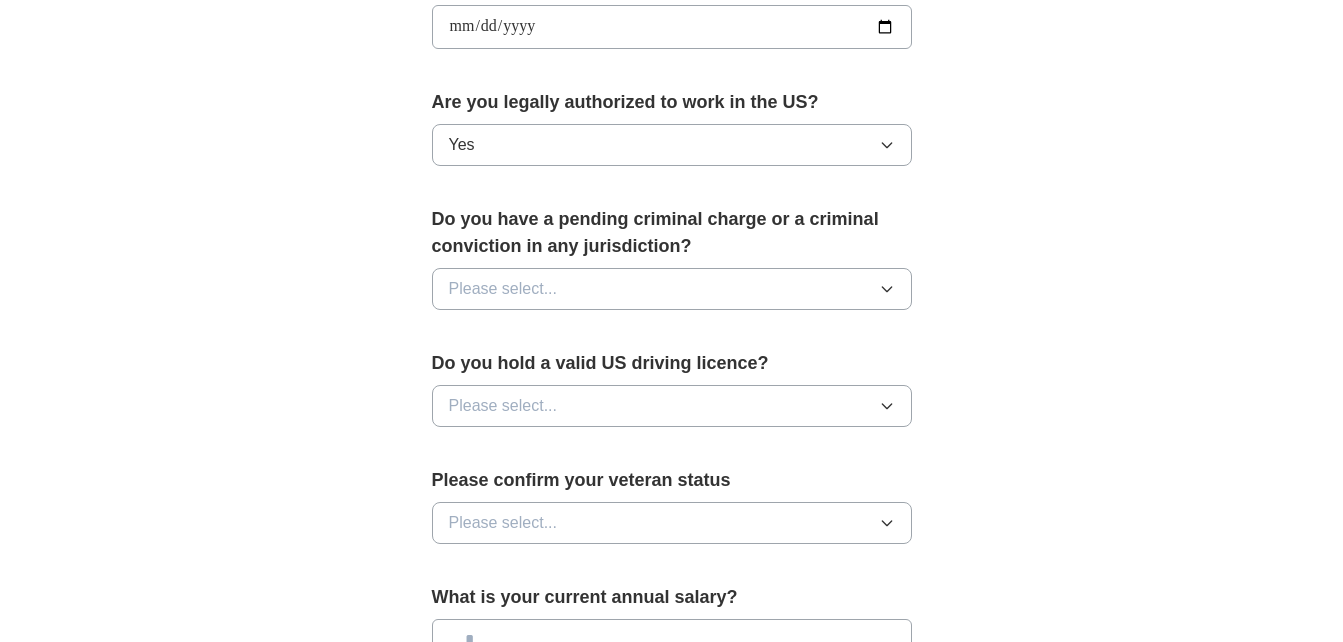 scroll, scrollTop: 1000, scrollLeft: 0, axis: vertical 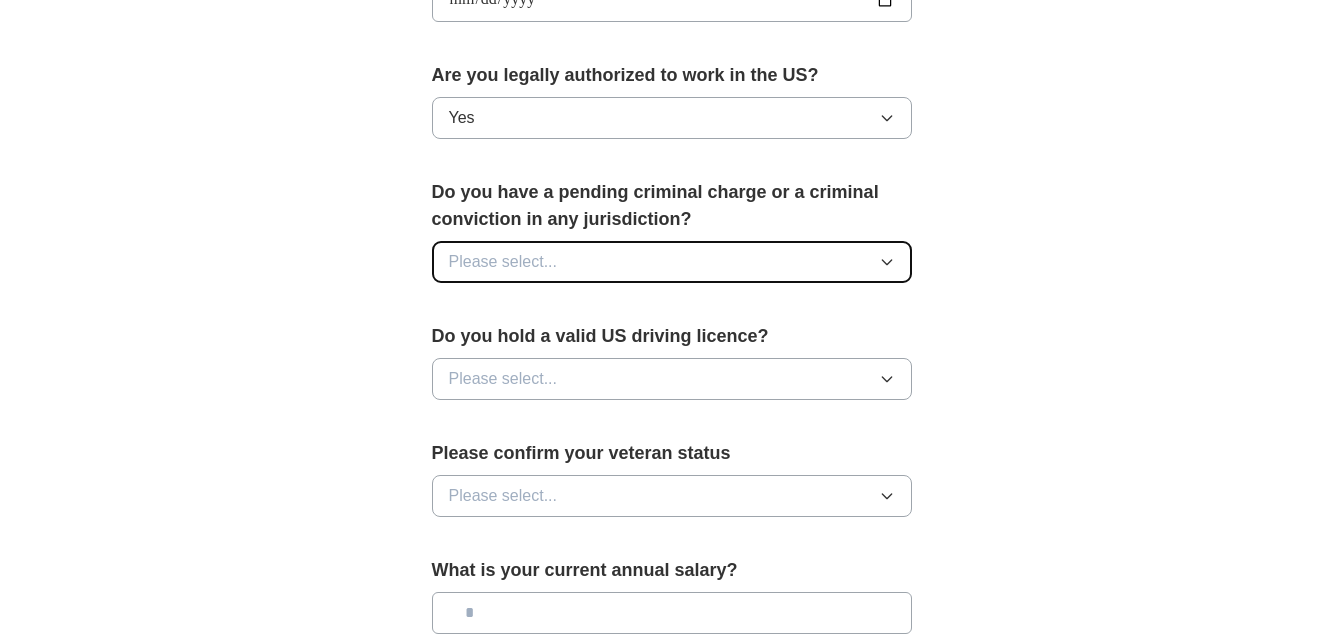click on "Please select..." at bounding box center (672, 262) 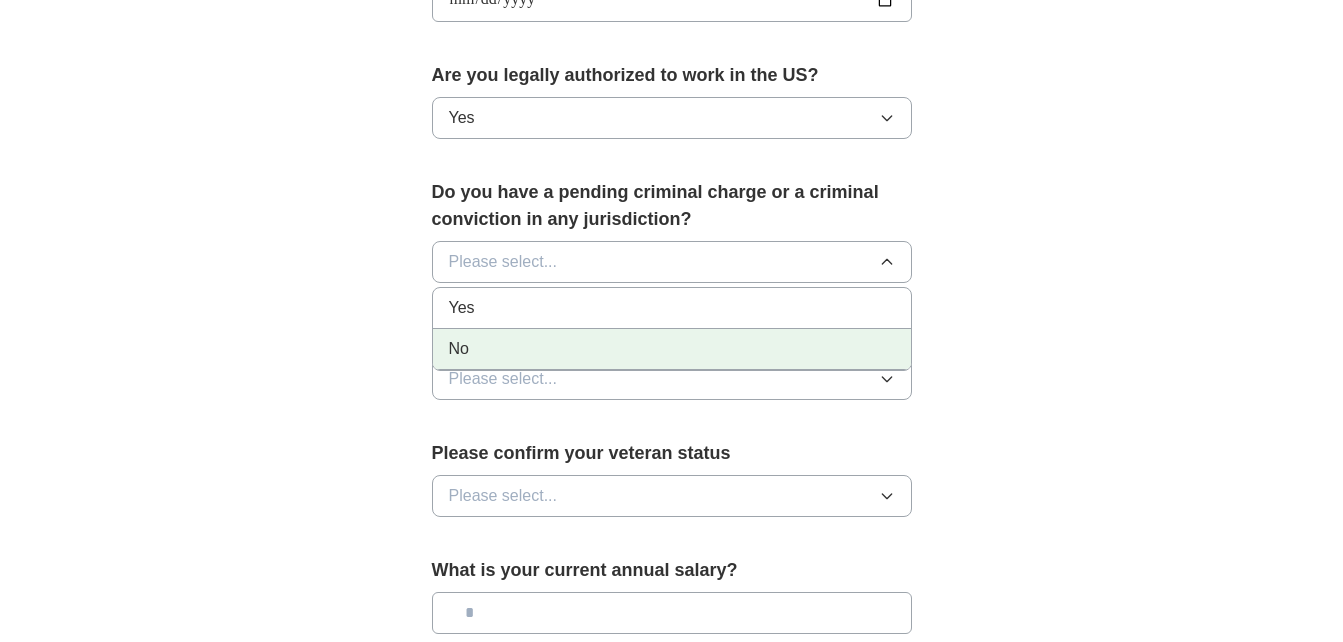 click on "No" at bounding box center (672, 349) 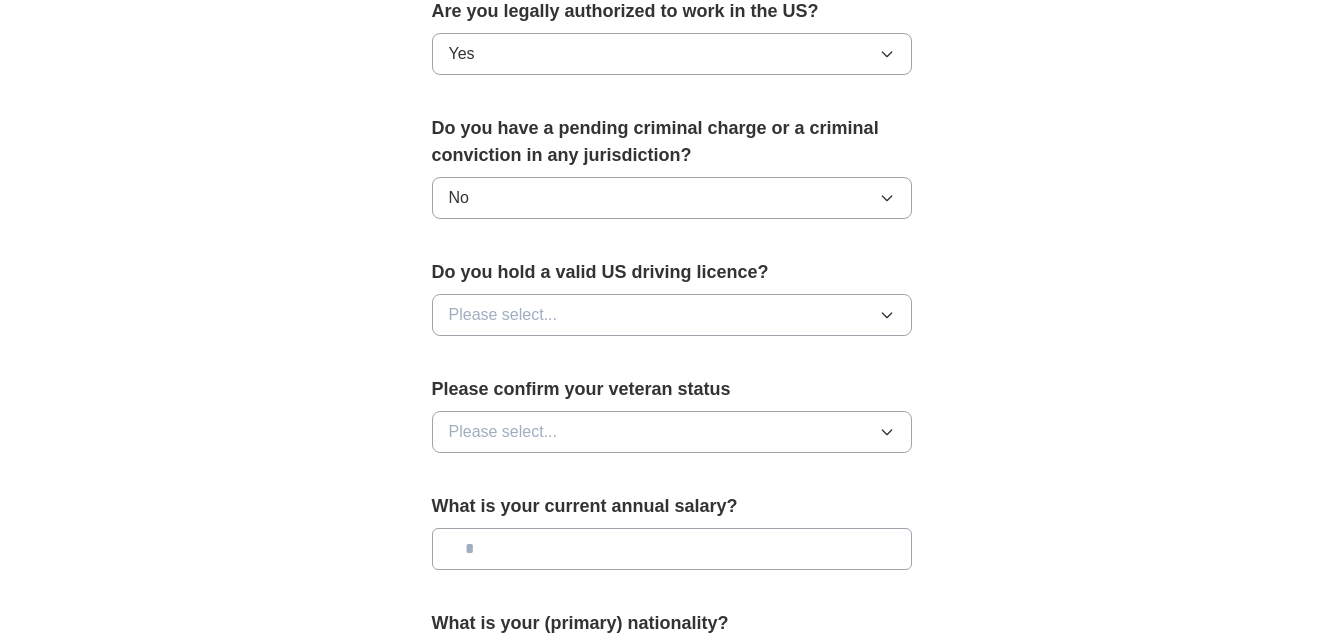 scroll, scrollTop: 1100, scrollLeft: 0, axis: vertical 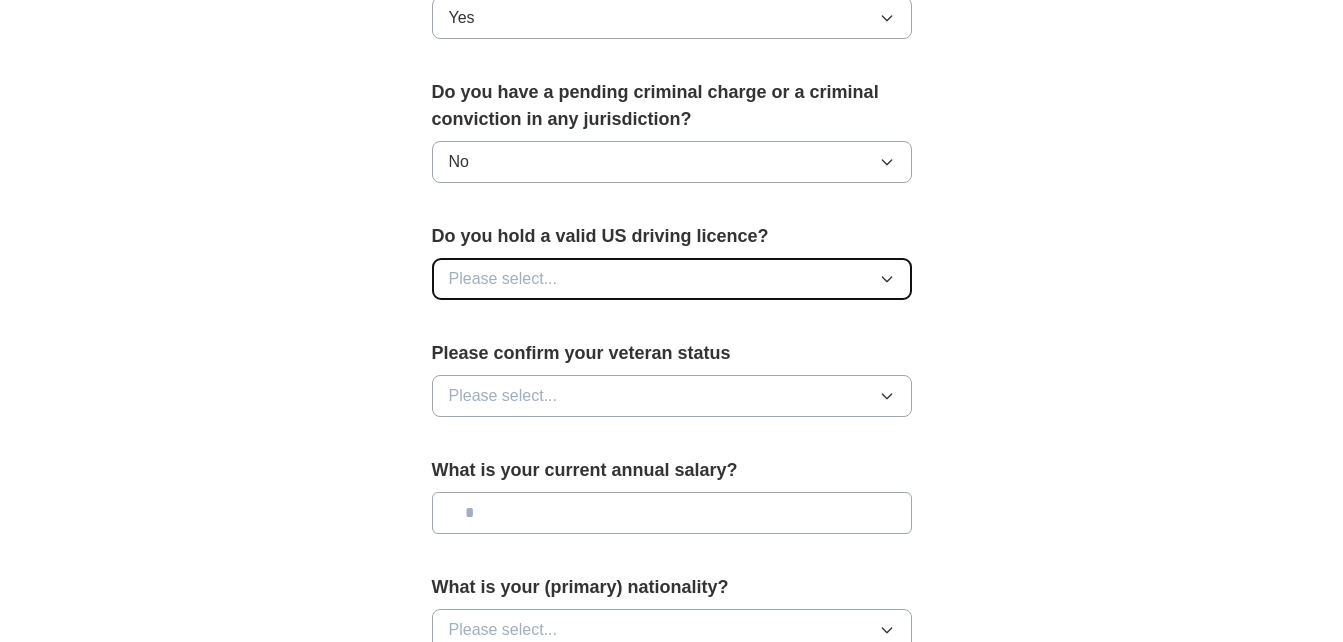 click on "Please select..." at bounding box center [672, 279] 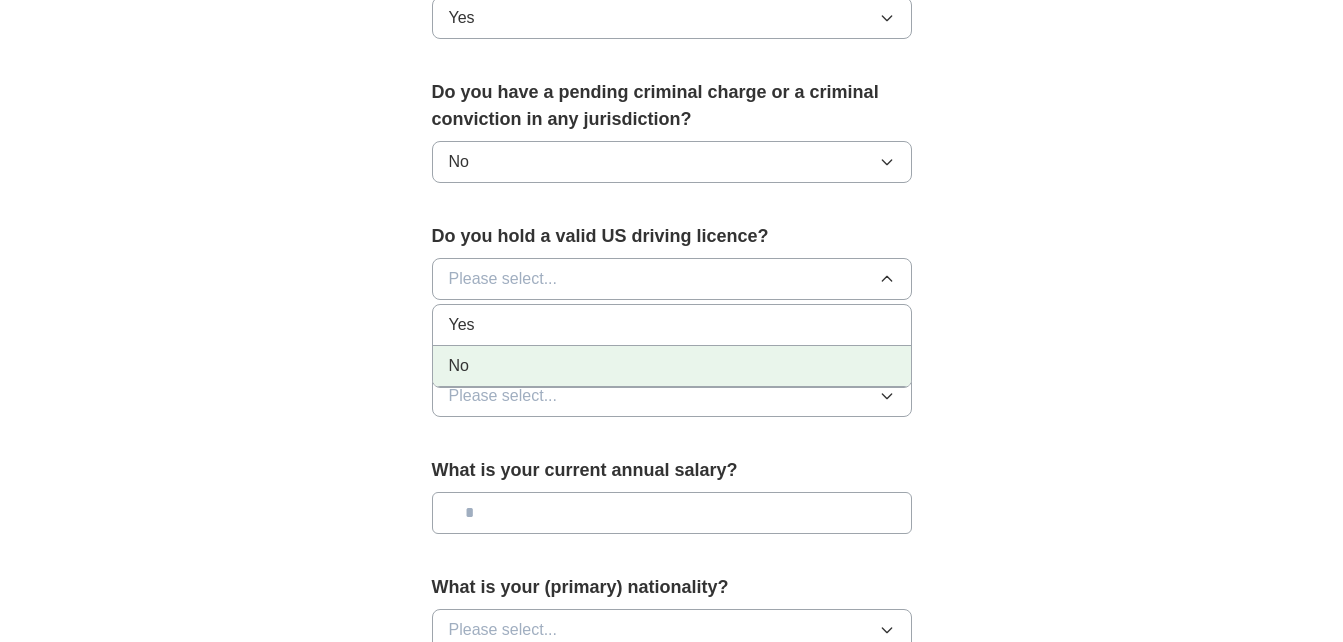 click on "No" at bounding box center [672, 366] 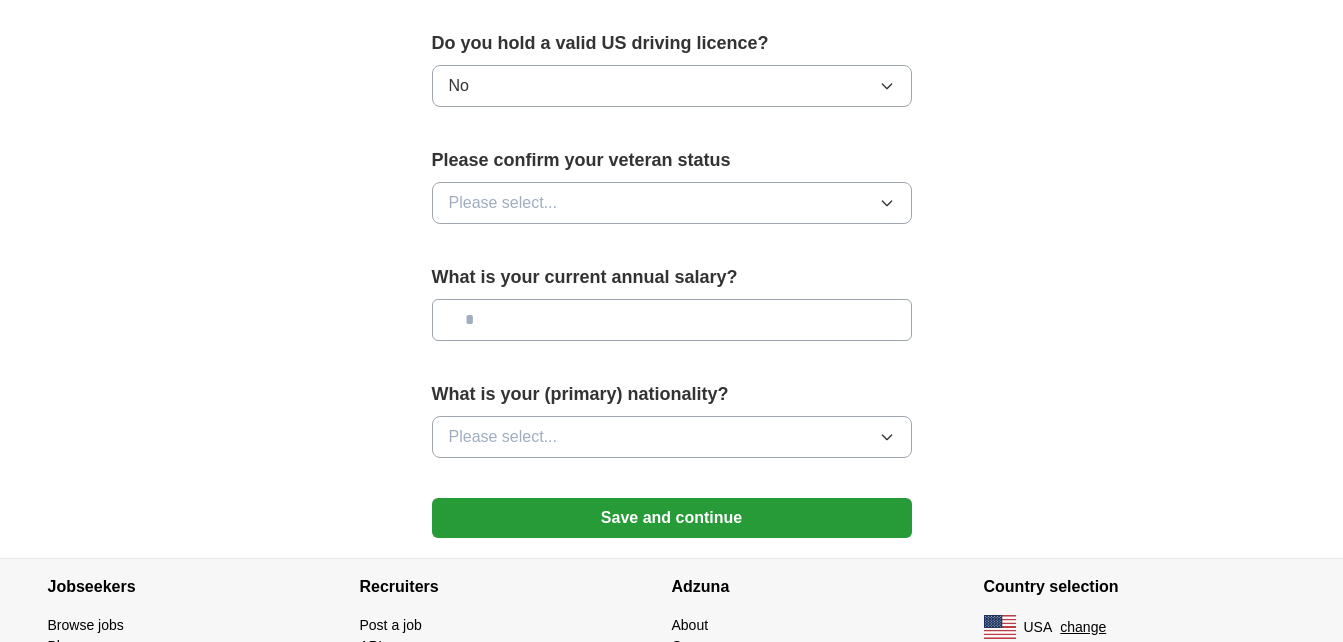 scroll, scrollTop: 1300, scrollLeft: 0, axis: vertical 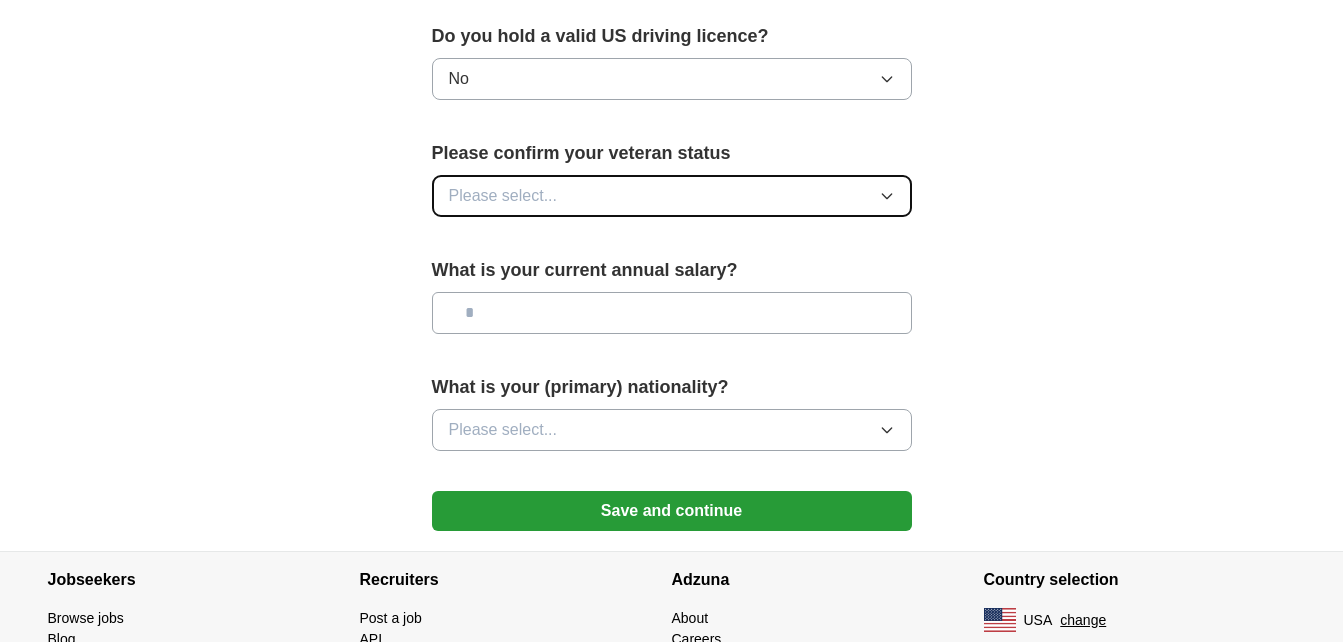 click on "Please select..." at bounding box center (672, 196) 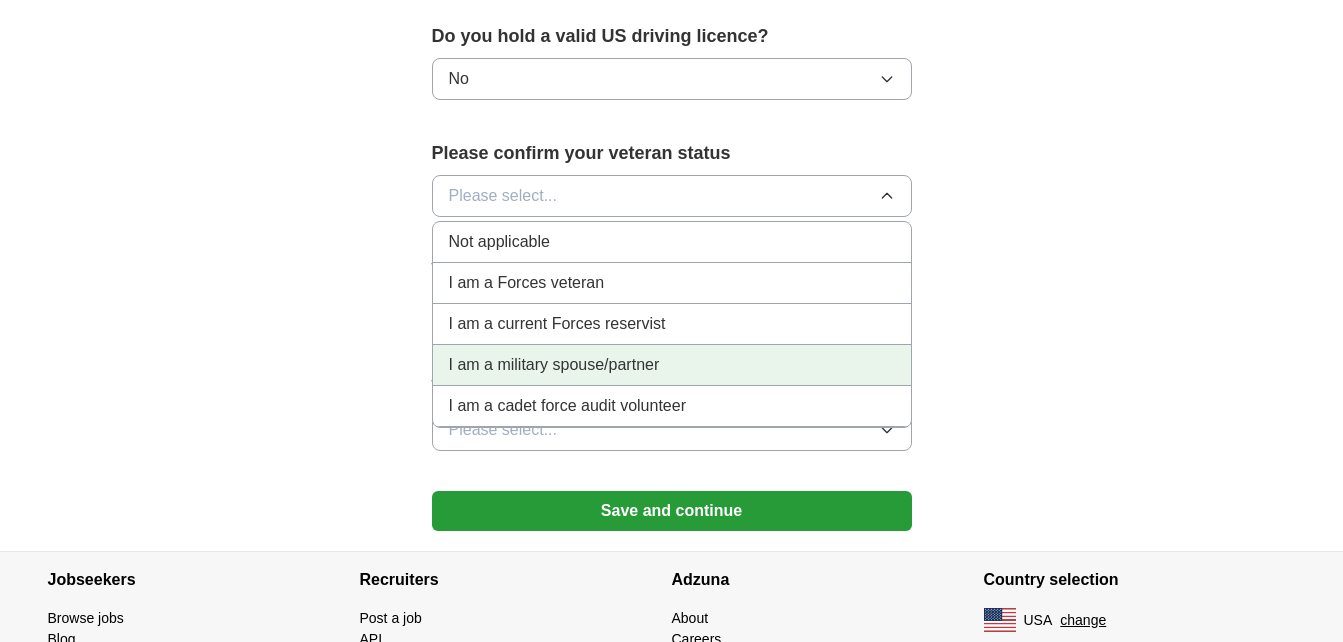 click on "I am a military spouse/partner" at bounding box center [672, 365] 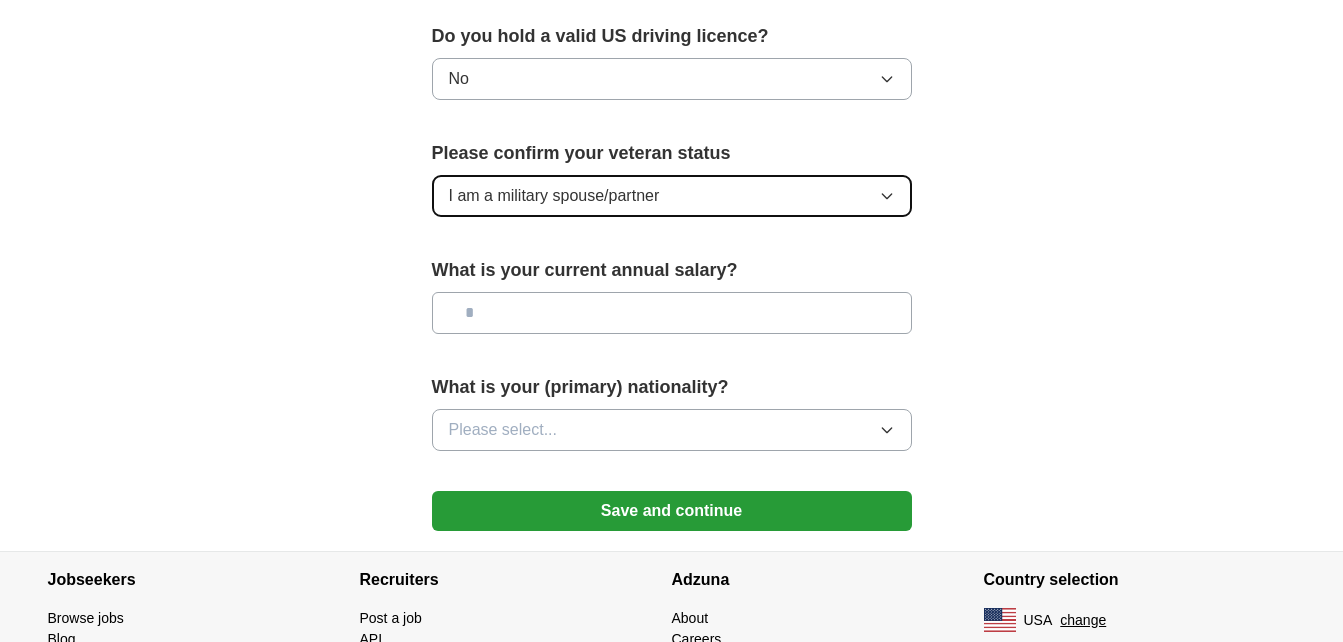 click on "I am a military spouse/partner" at bounding box center (672, 196) 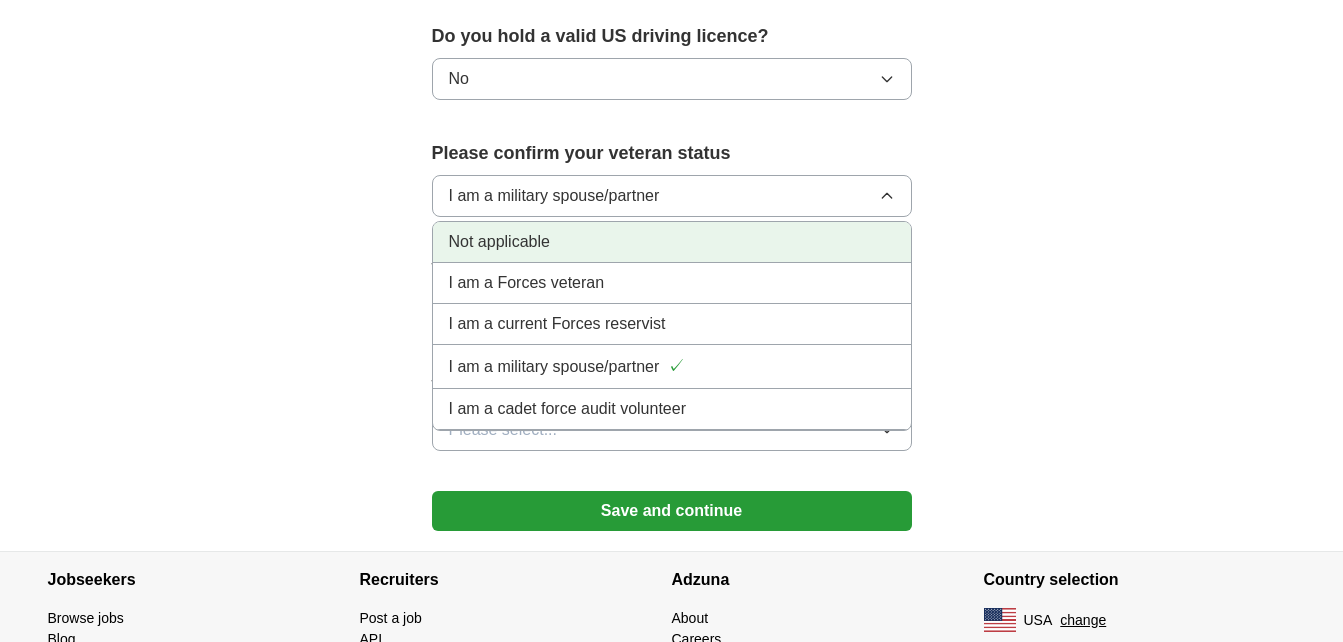 click on "Not applicable" at bounding box center (672, 242) 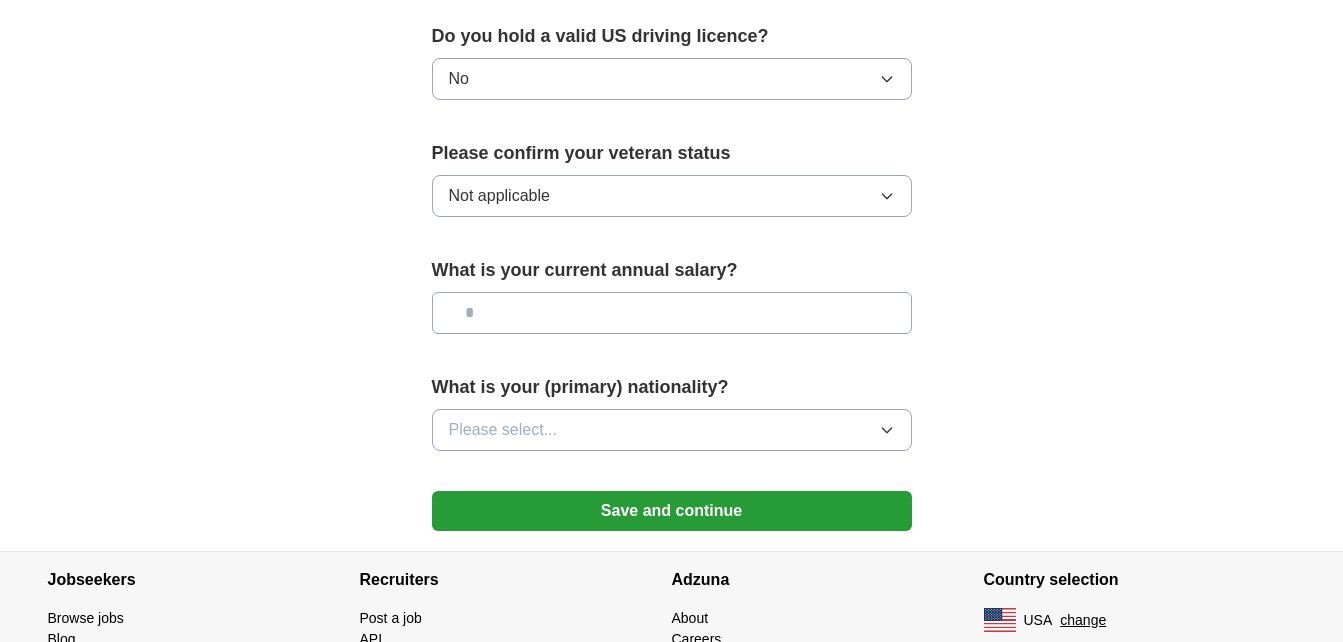 click at bounding box center (672, 313) 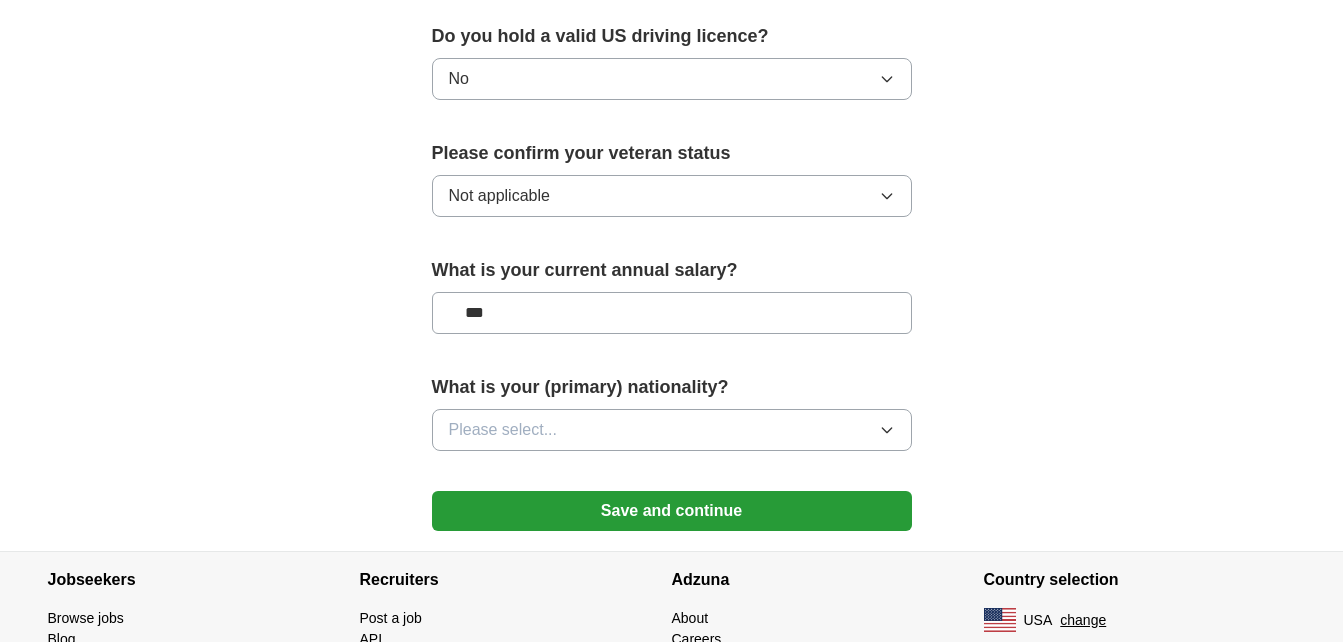 type on "**" 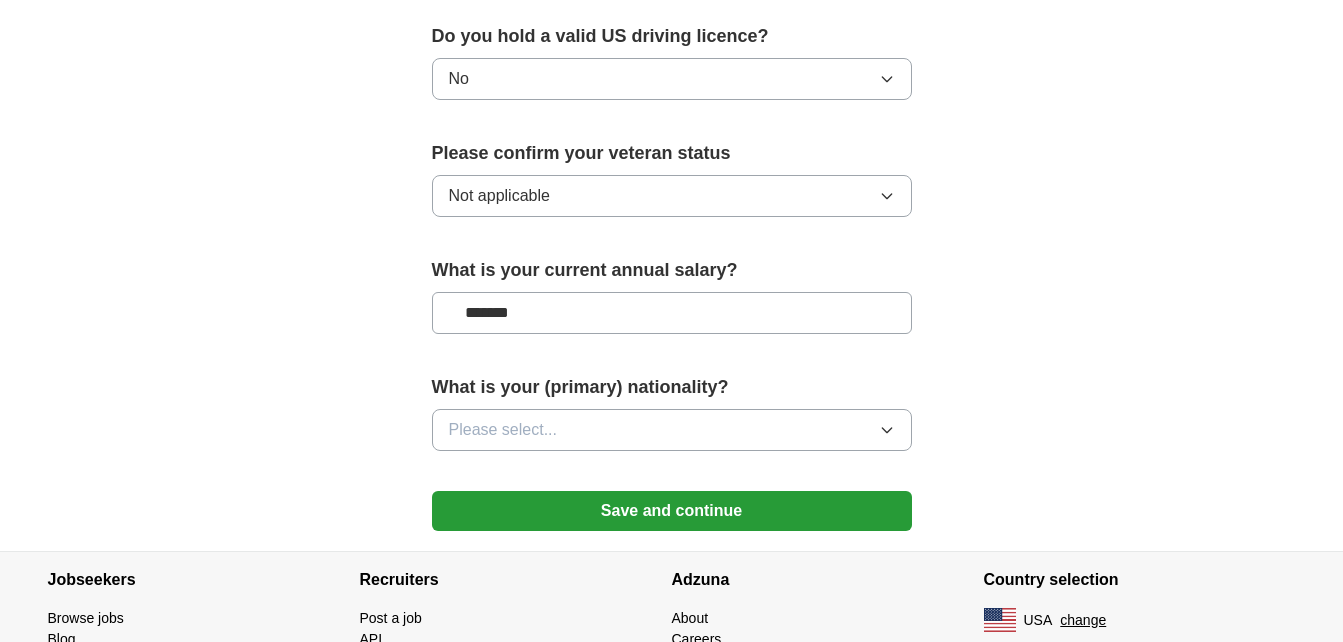 type on "*******" 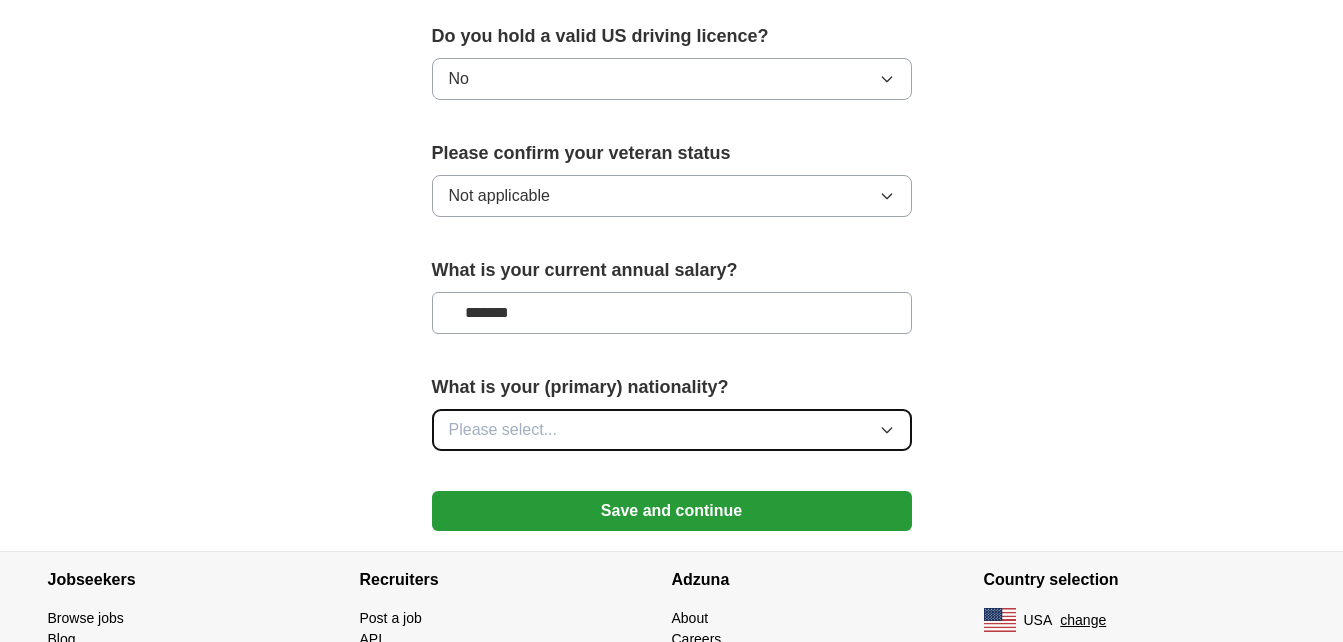 click on "Please select..." at bounding box center [672, 430] 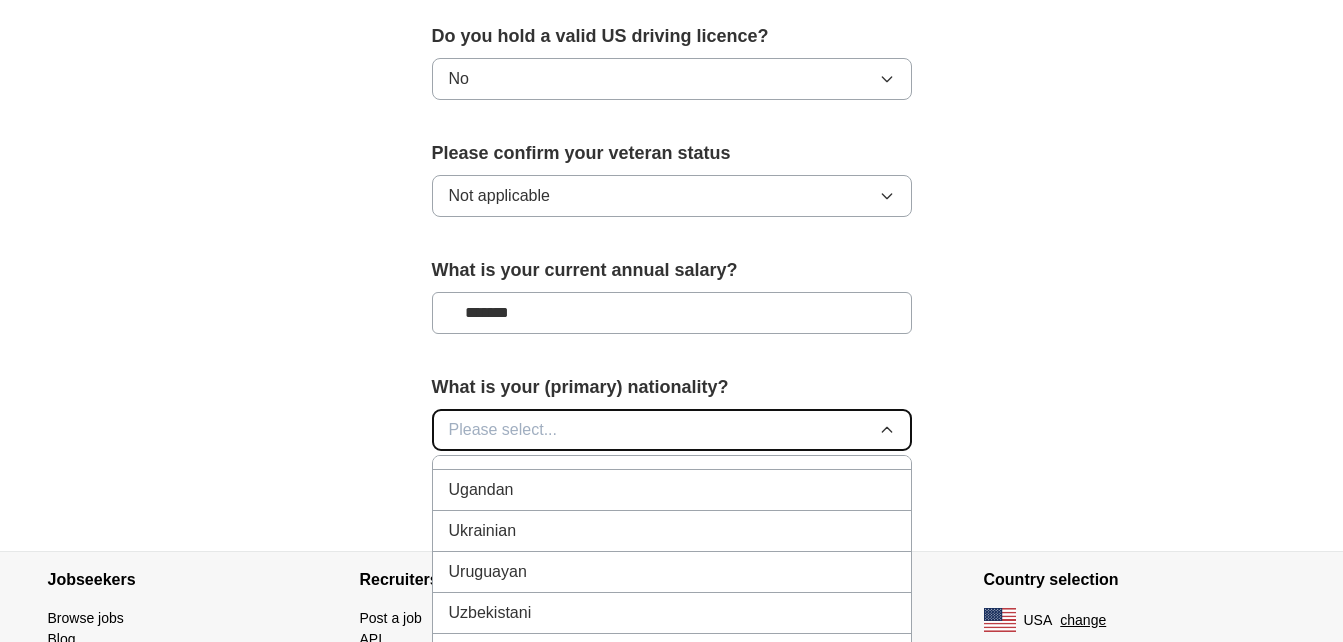 scroll, scrollTop: 7474, scrollLeft: 0, axis: vertical 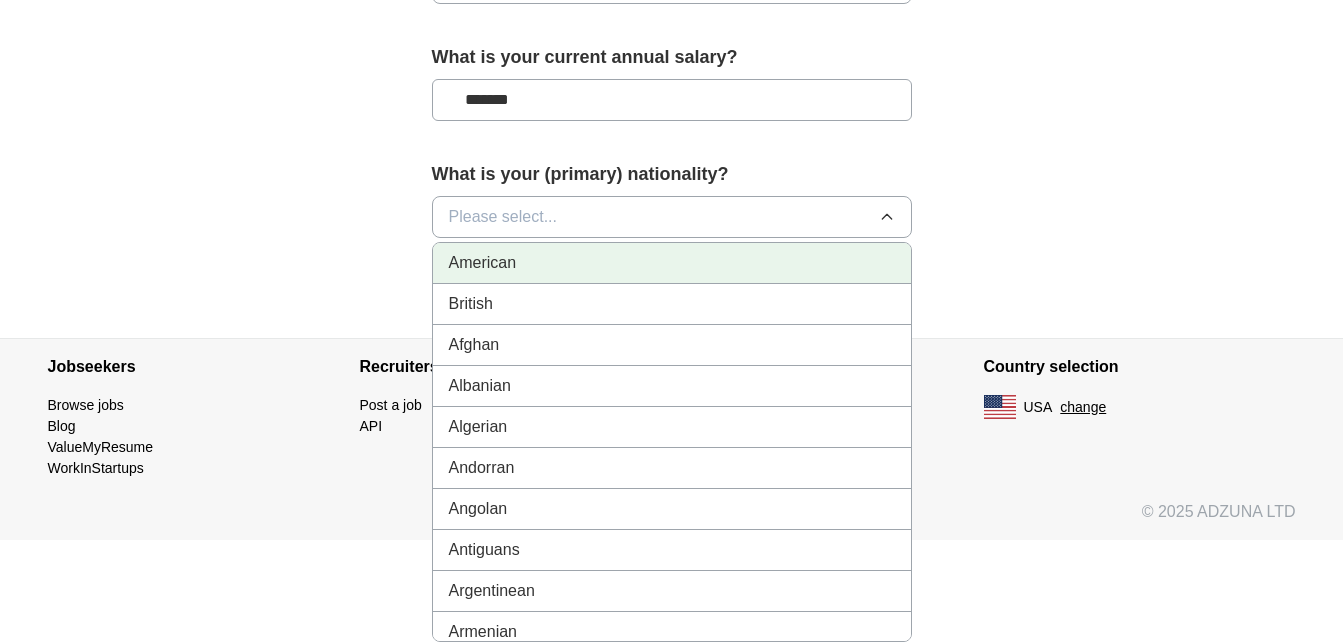 click on "American" at bounding box center [672, 263] 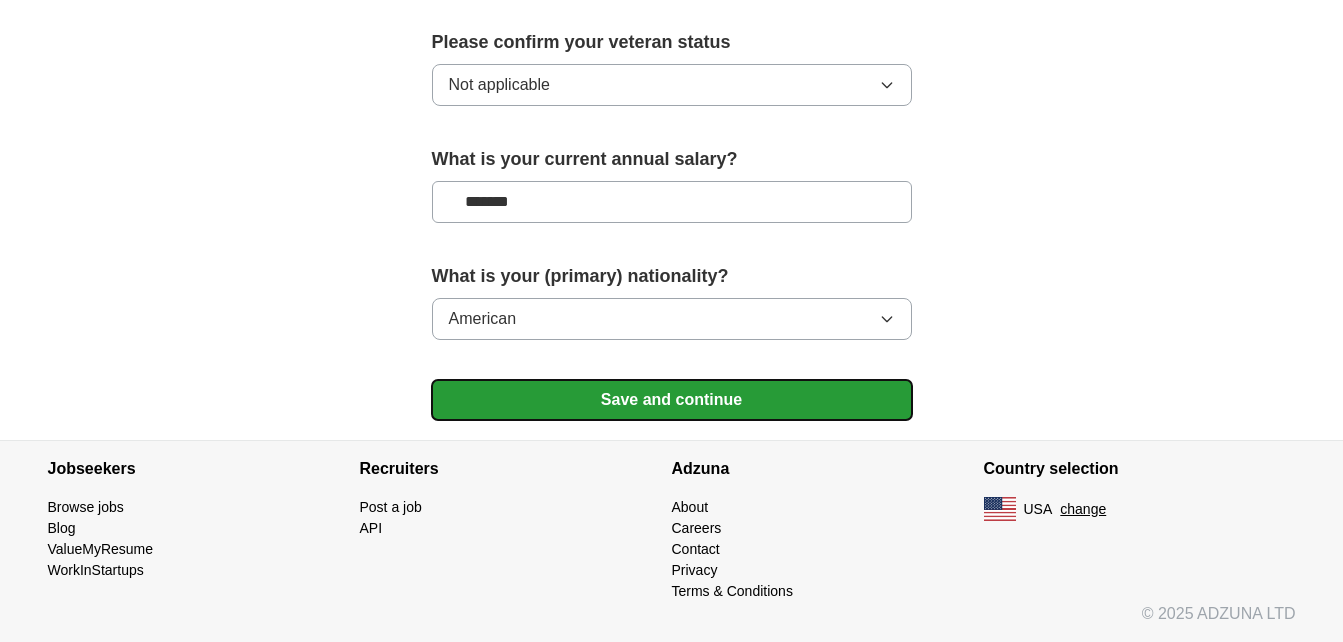 click on "Save and continue" at bounding box center (672, 400) 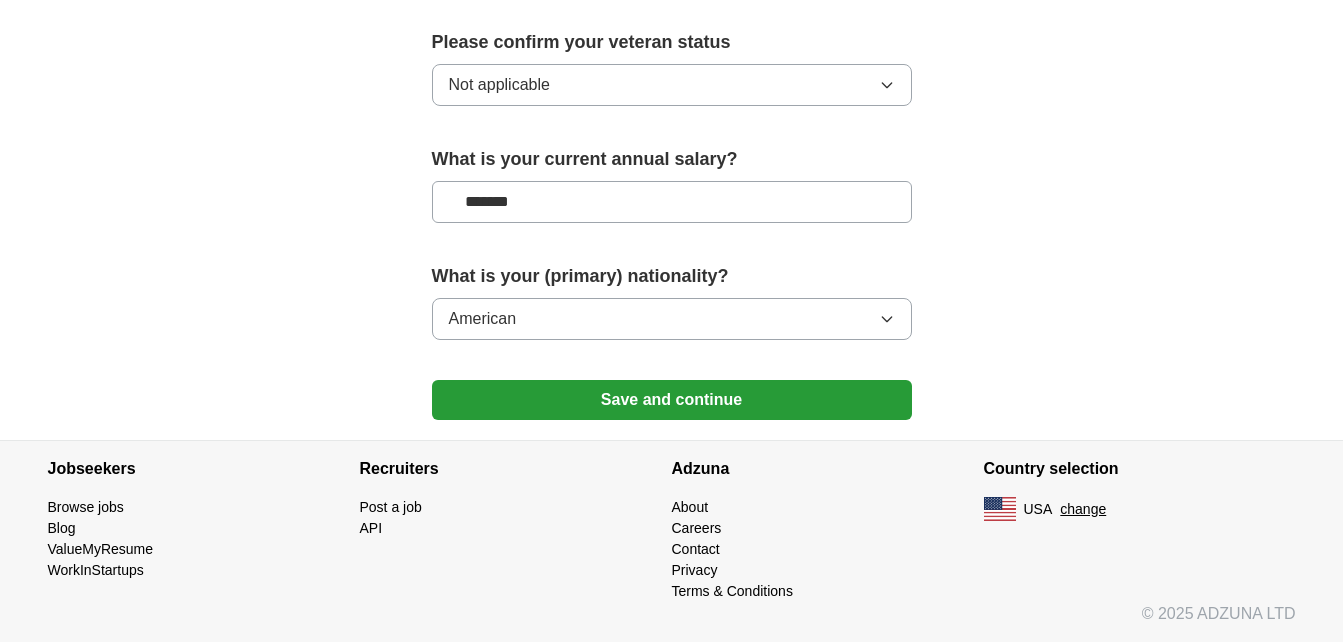 scroll, scrollTop: 1360, scrollLeft: 0, axis: vertical 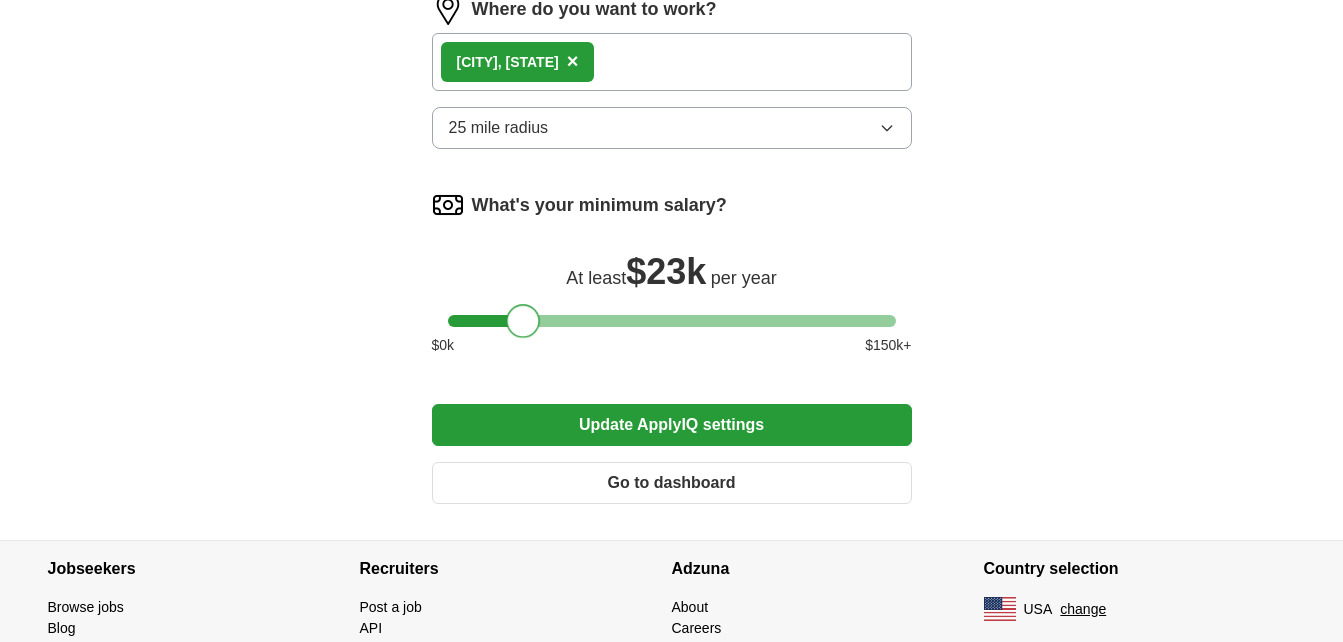 click at bounding box center (672, 321) 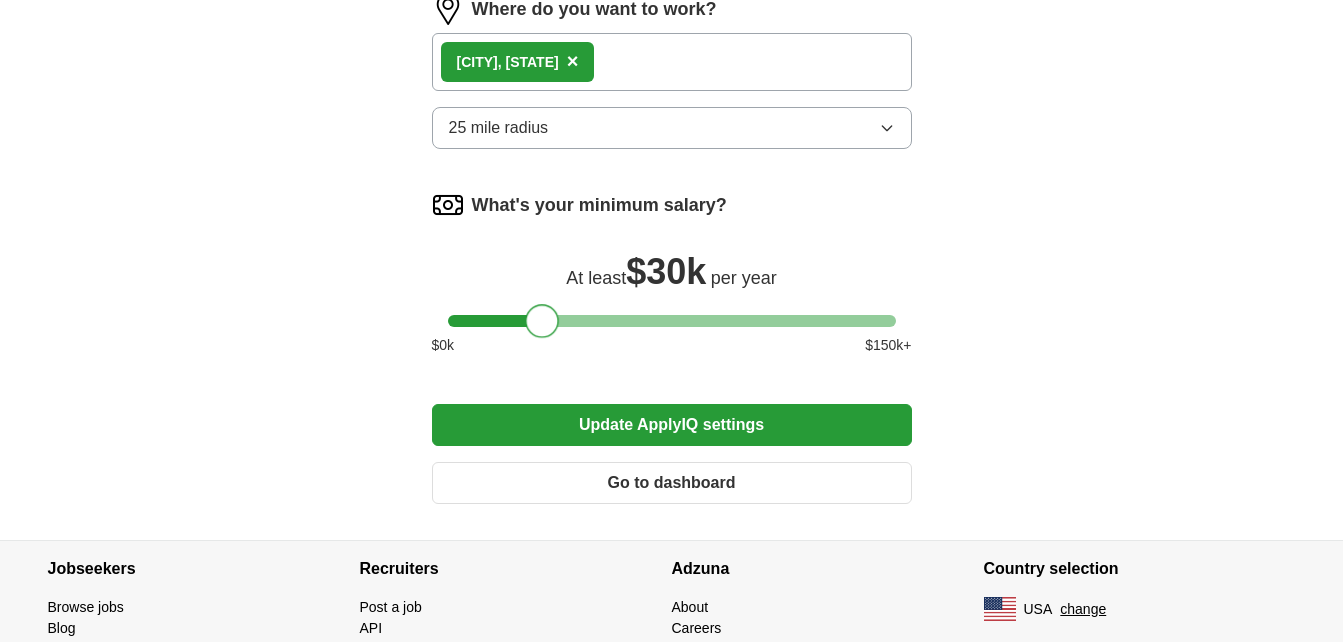drag, startPoint x: 529, startPoint y: 316, endPoint x: 550, endPoint y: 330, distance: 25.23886 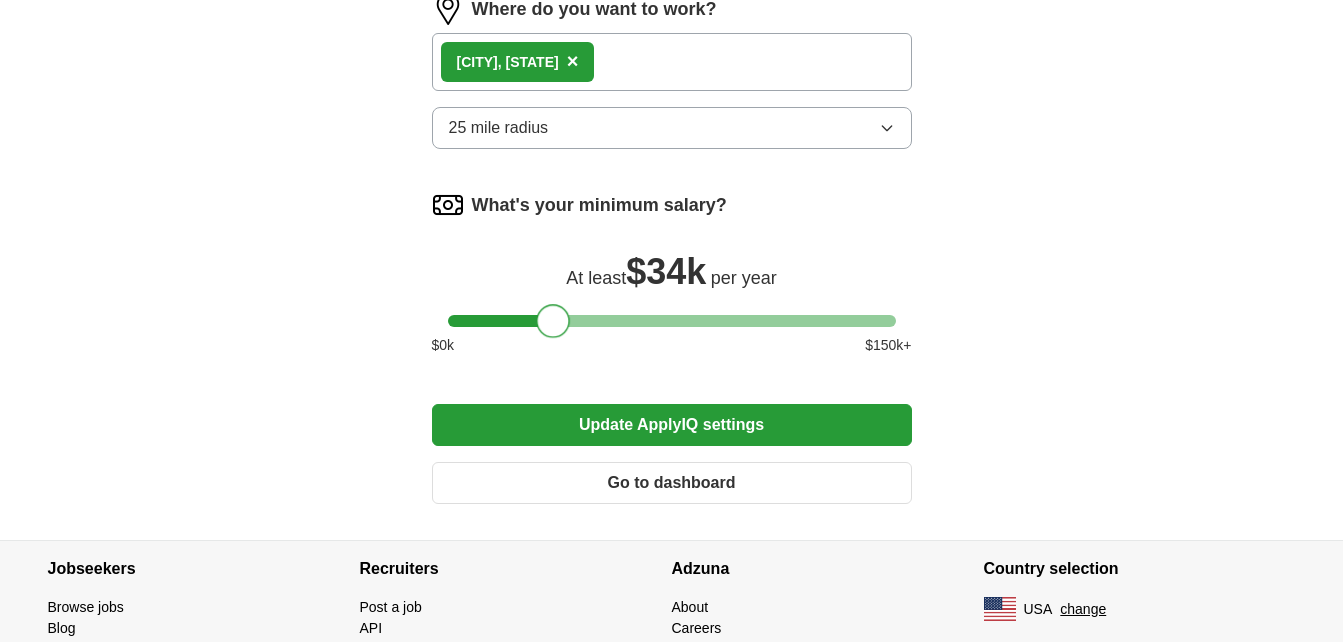 click at bounding box center [554, 321] 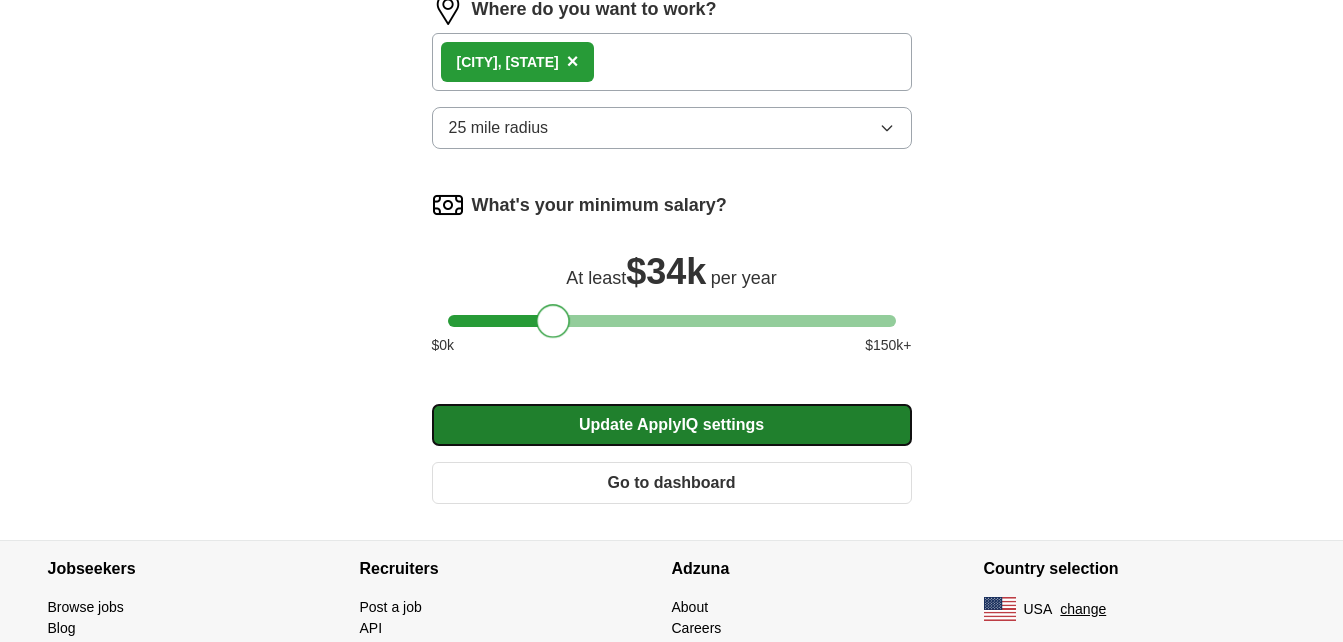 click on "Update ApplyIQ settings" at bounding box center (672, 425) 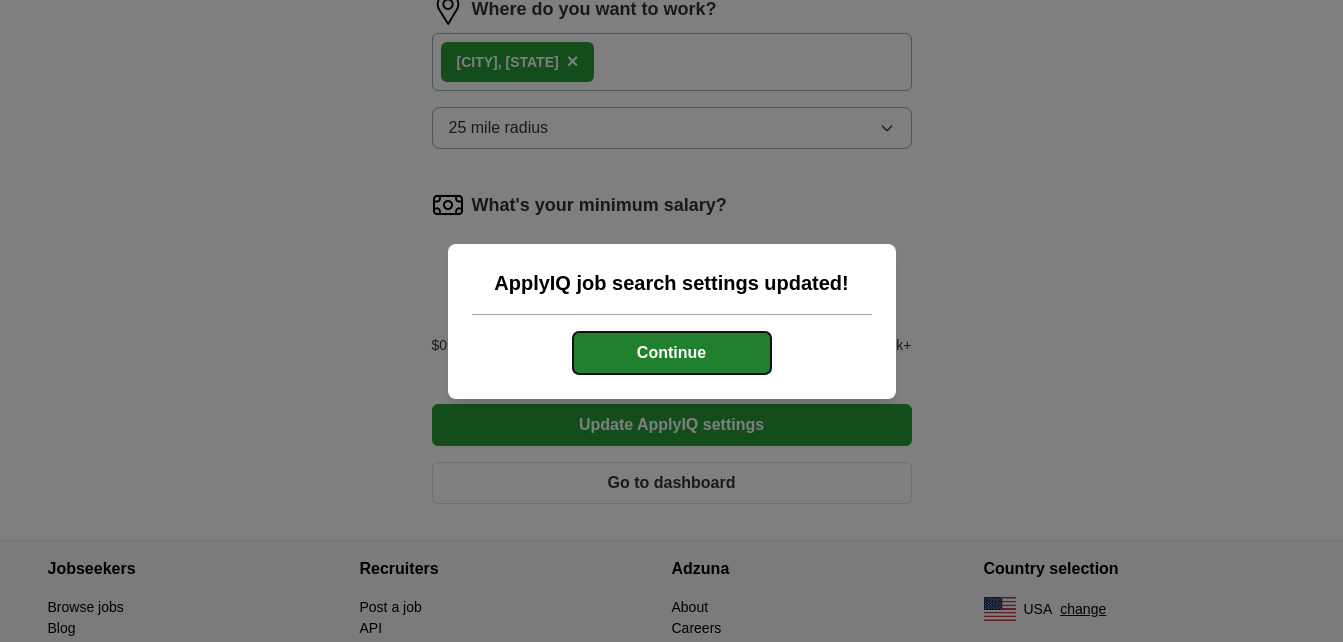 click on "Continue" at bounding box center [672, 353] 